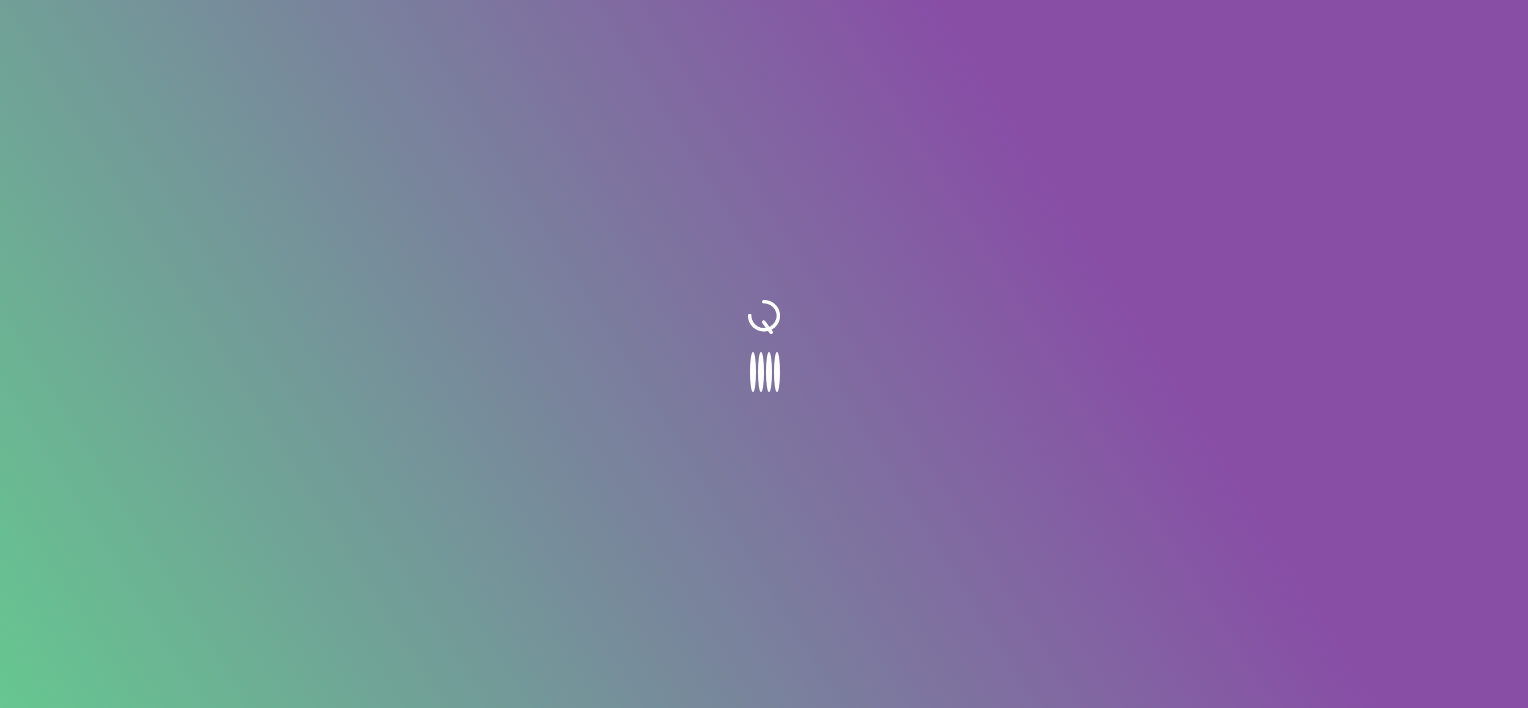scroll, scrollTop: 0, scrollLeft: 0, axis: both 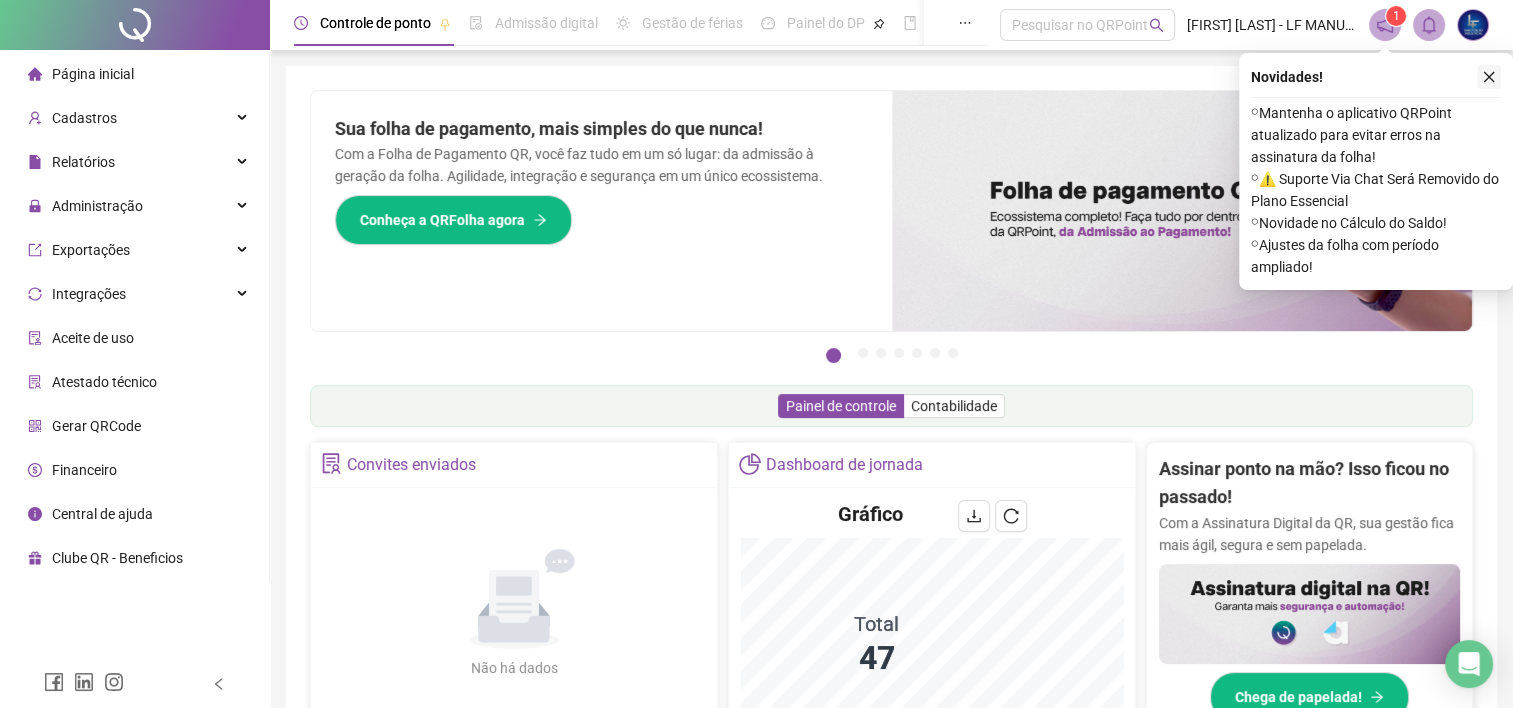click at bounding box center [1489, 77] 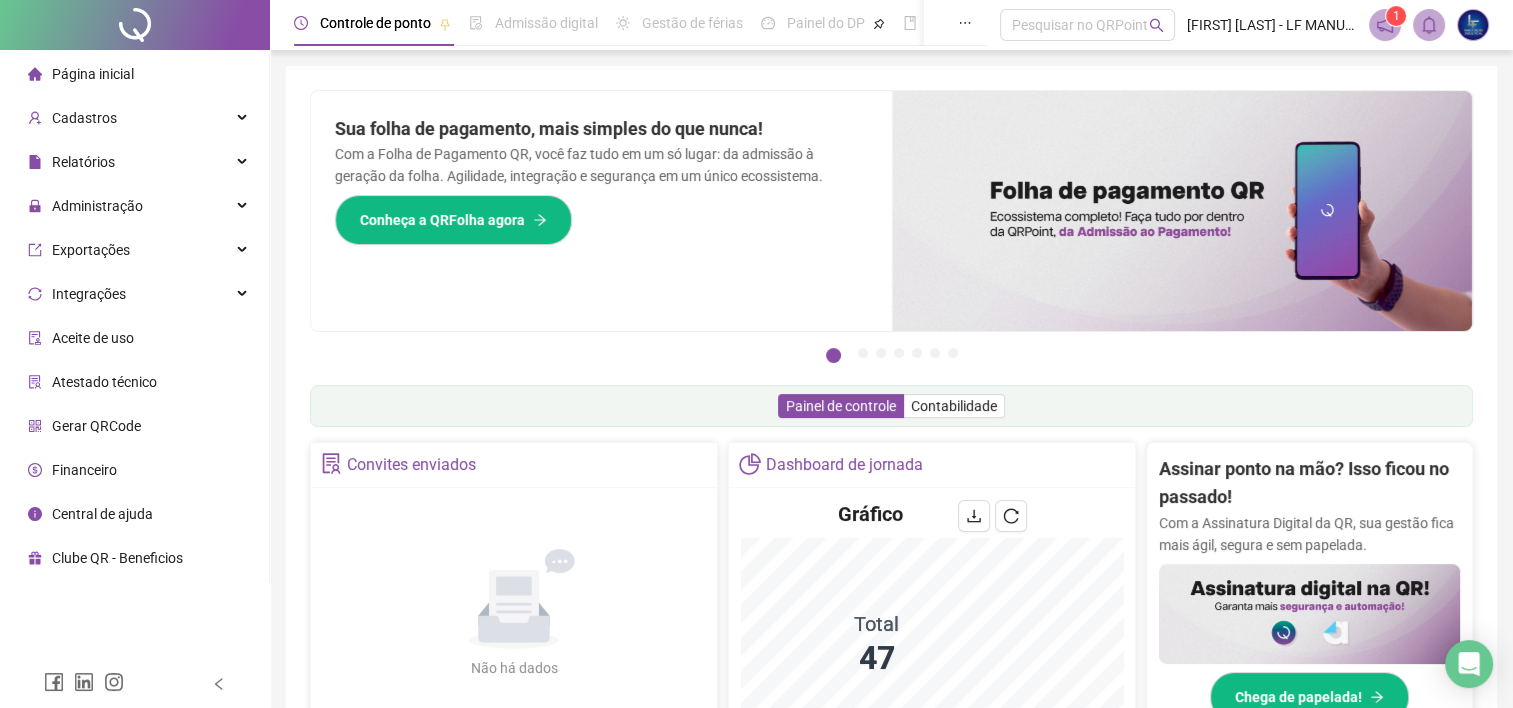 click at bounding box center (1385, 25) 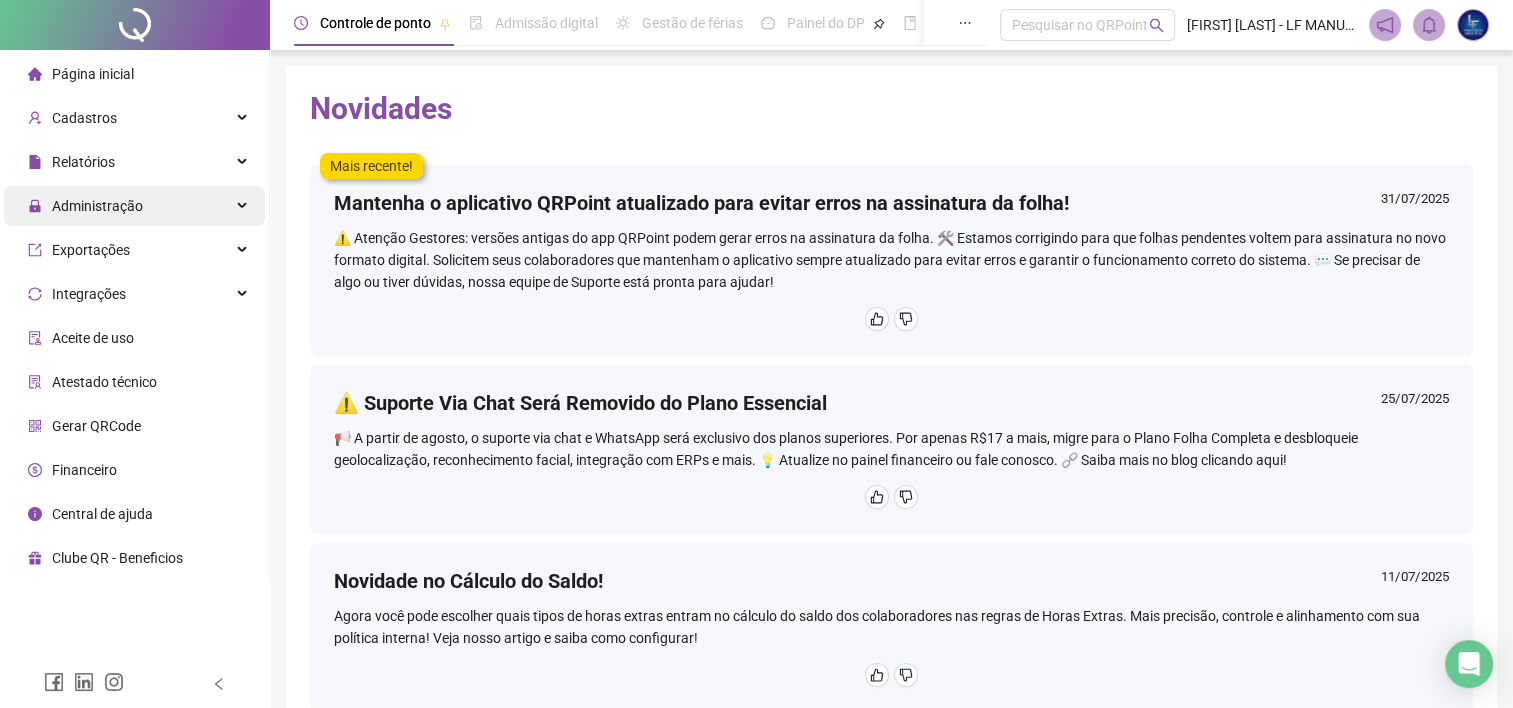 click on "Administração" at bounding box center (134, 206) 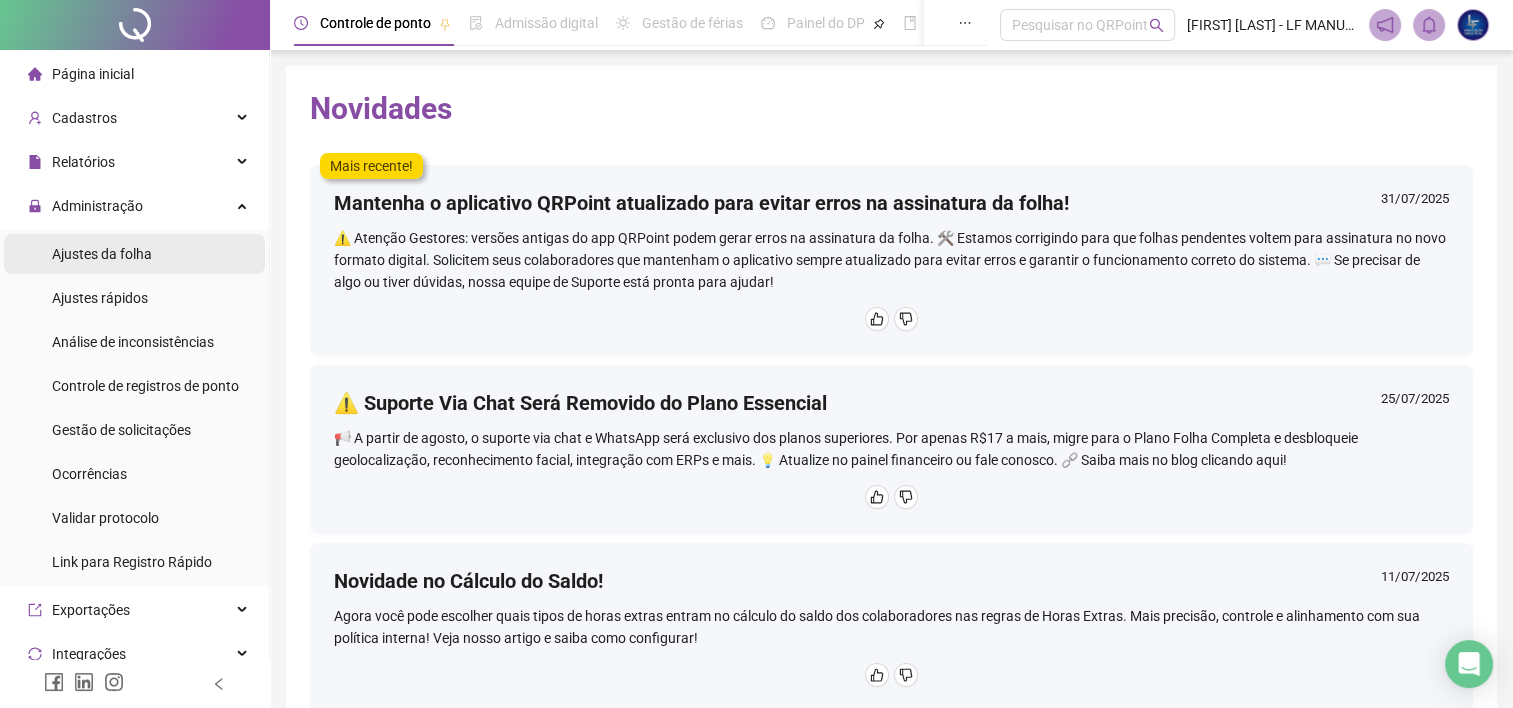 click on "Ajustes da folha" at bounding box center [134, 254] 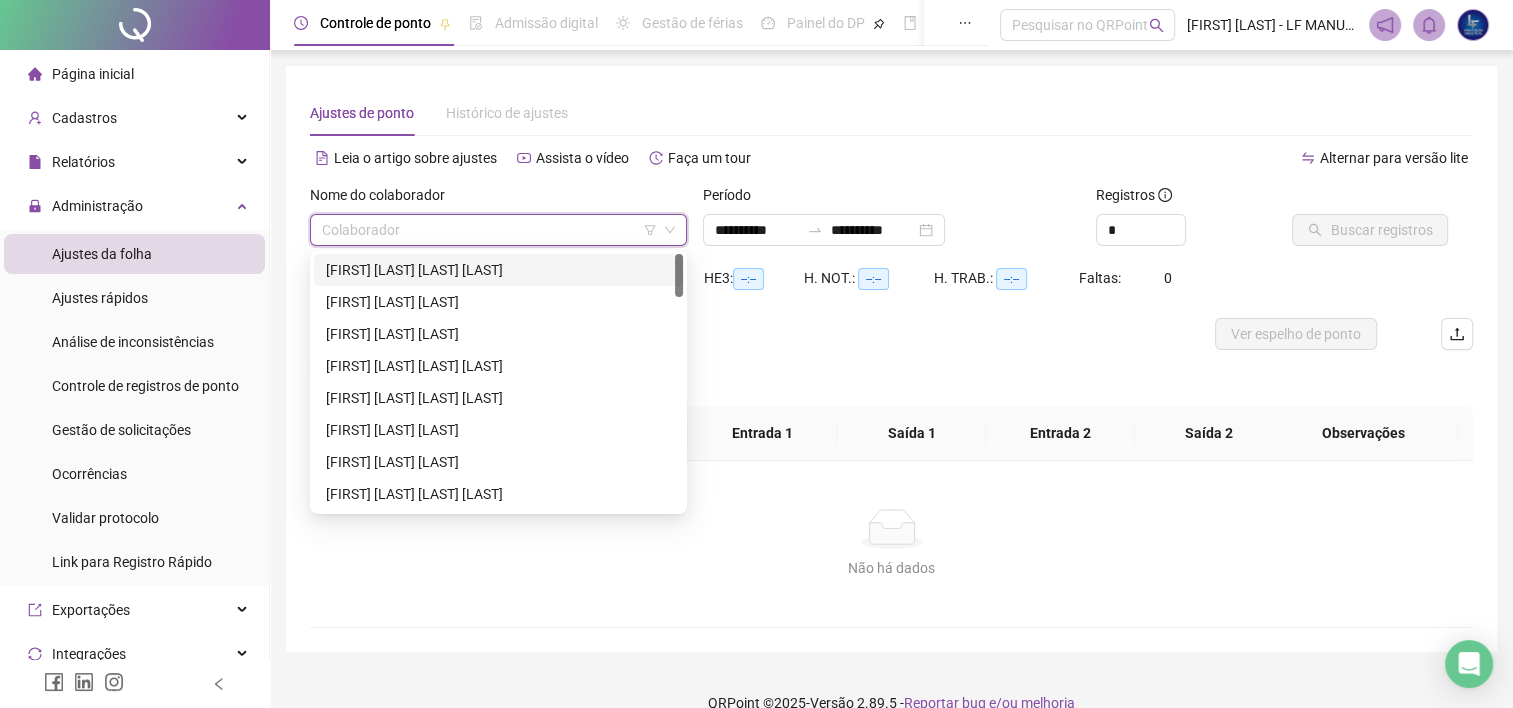 click at bounding box center [489, 230] 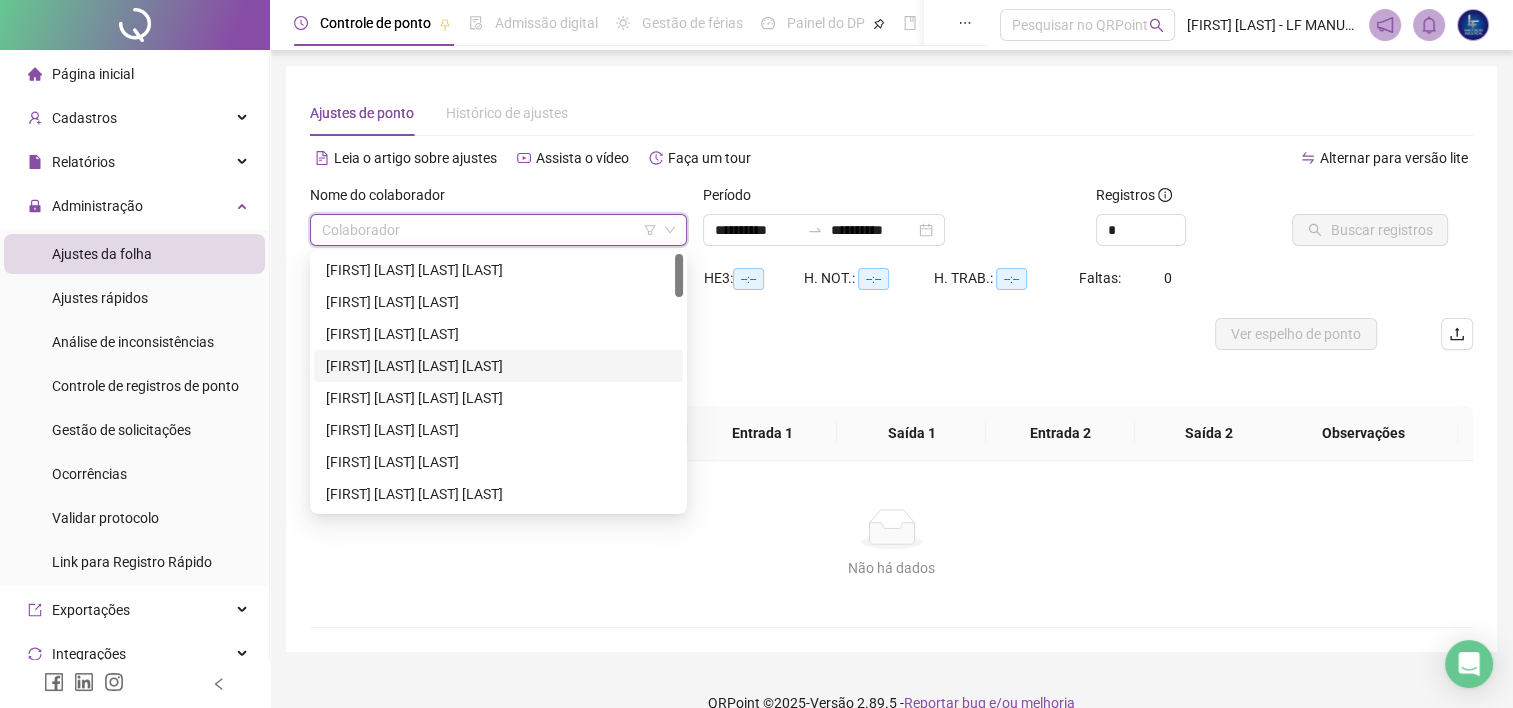 click on "[FIRST] [LAST] [LAST] [LAST]" at bounding box center (498, 366) 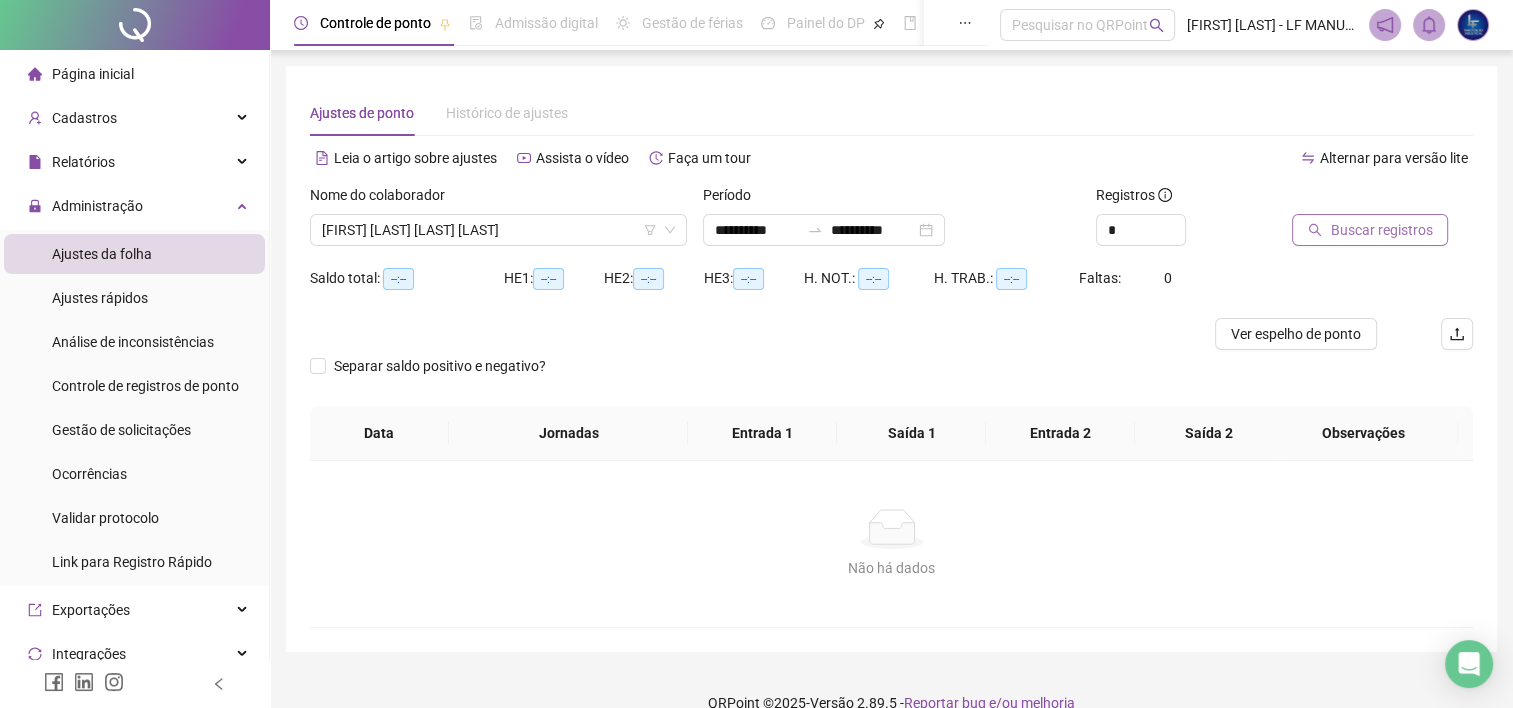 click on "Buscar registros" at bounding box center [1370, 230] 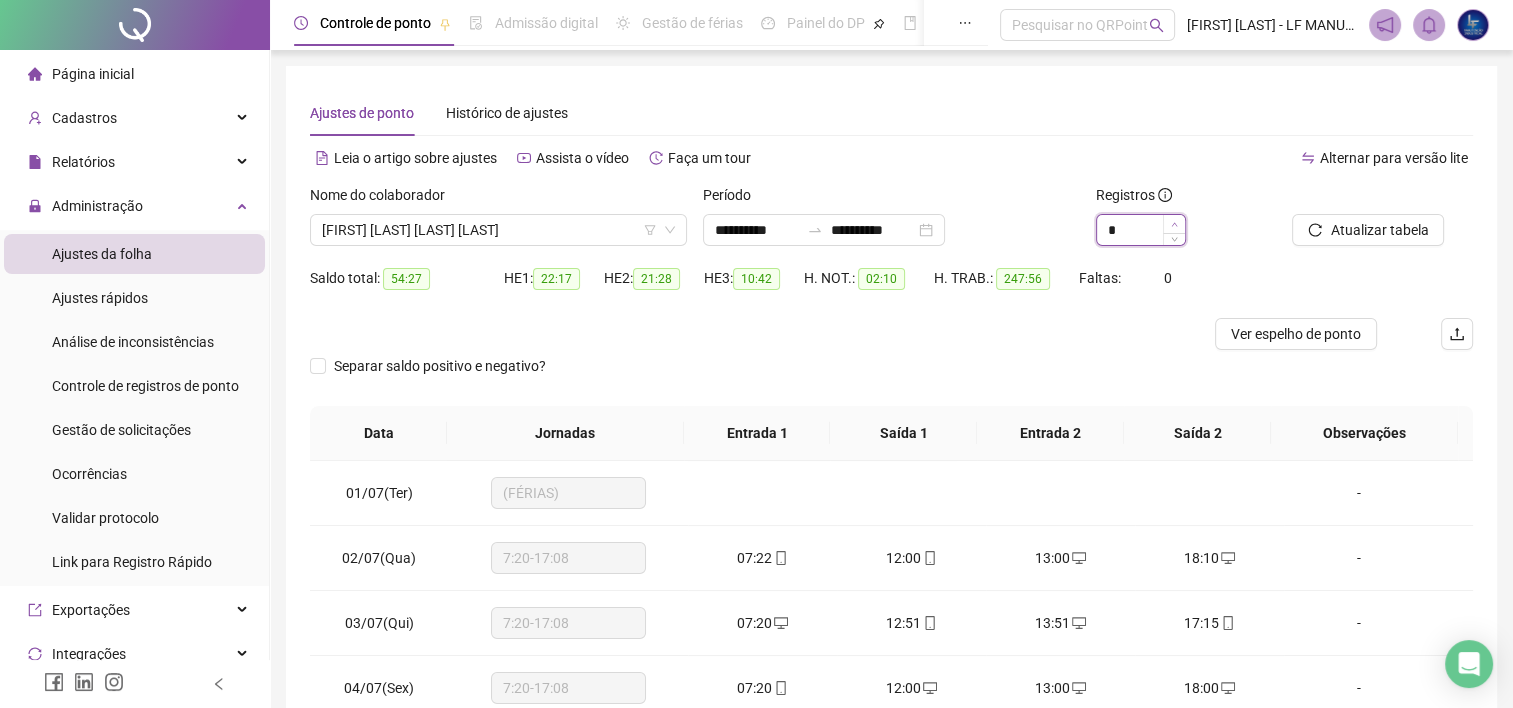type on "*" 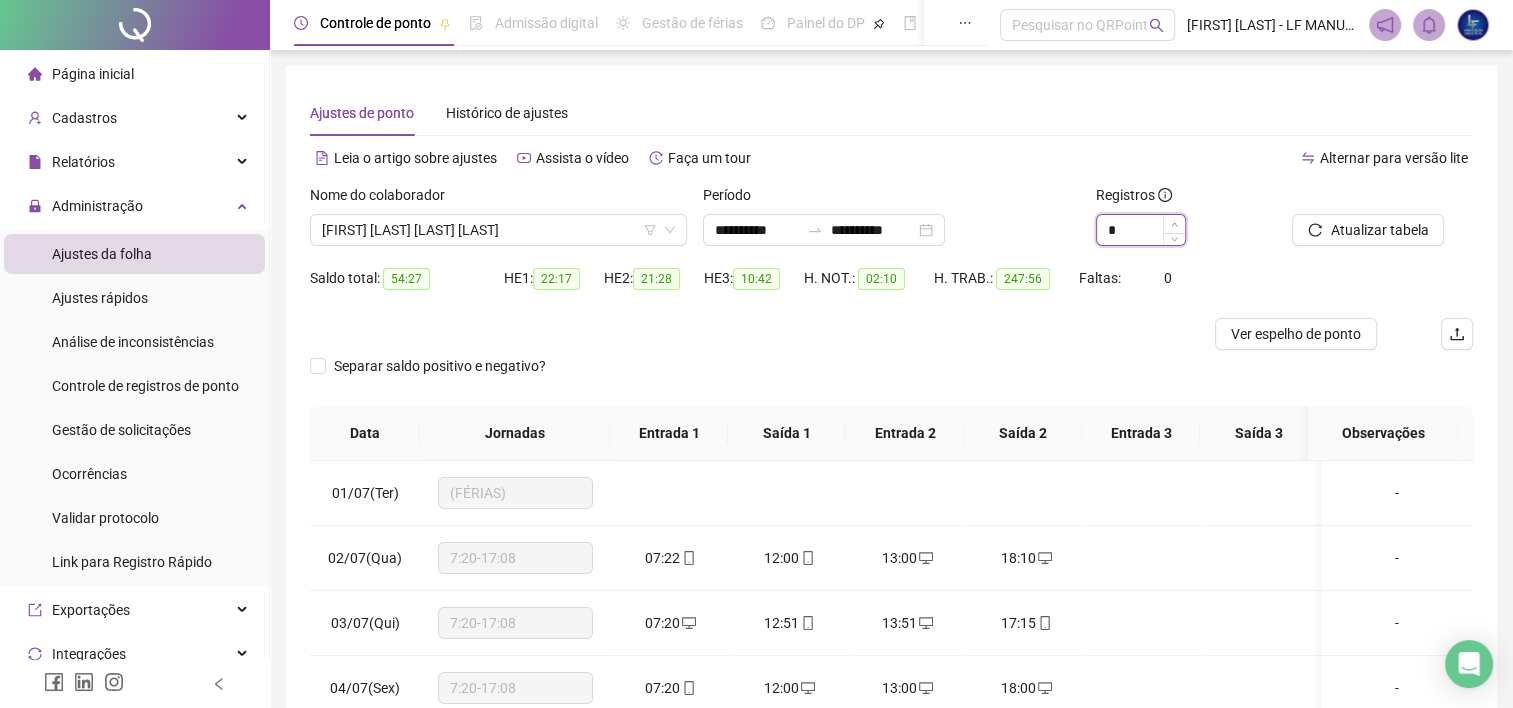 click at bounding box center (1174, 224) 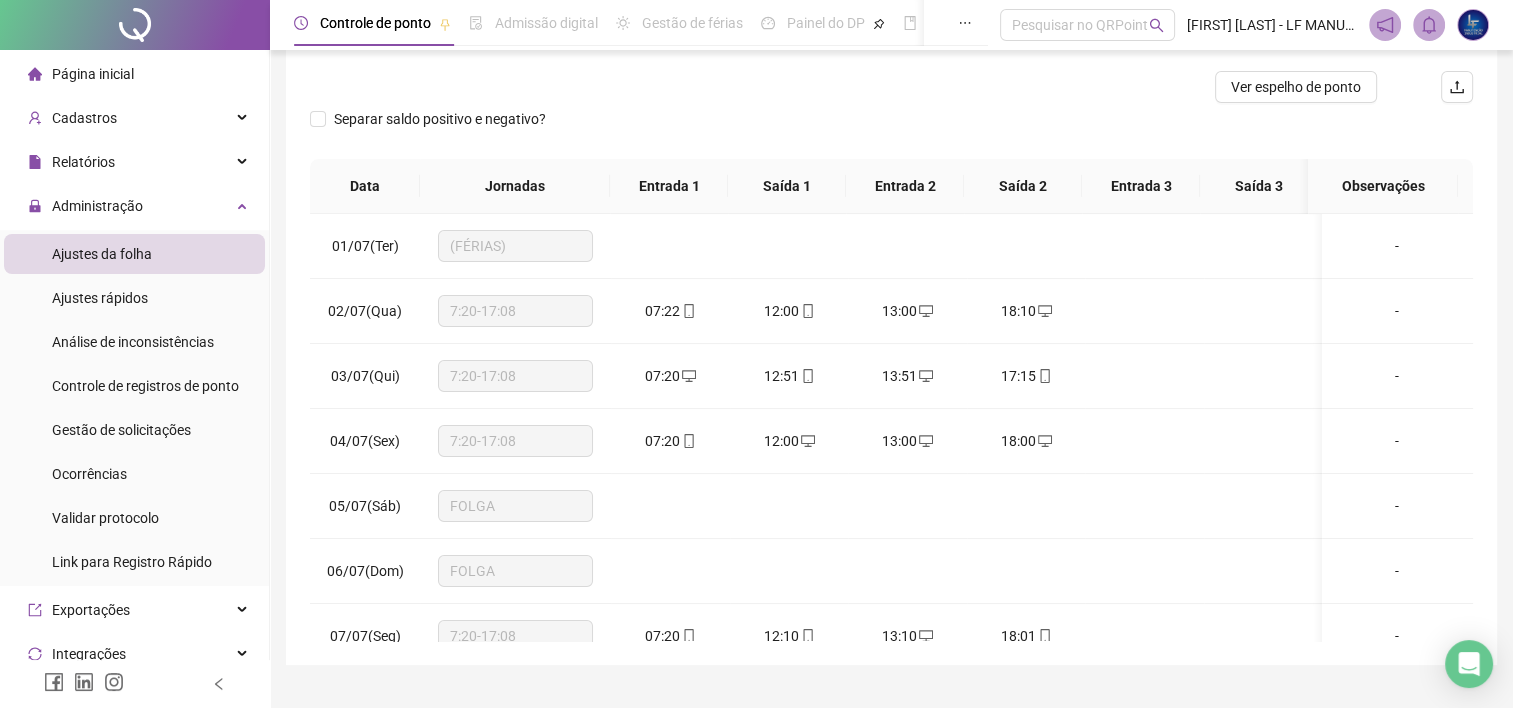 scroll, scrollTop: 251, scrollLeft: 0, axis: vertical 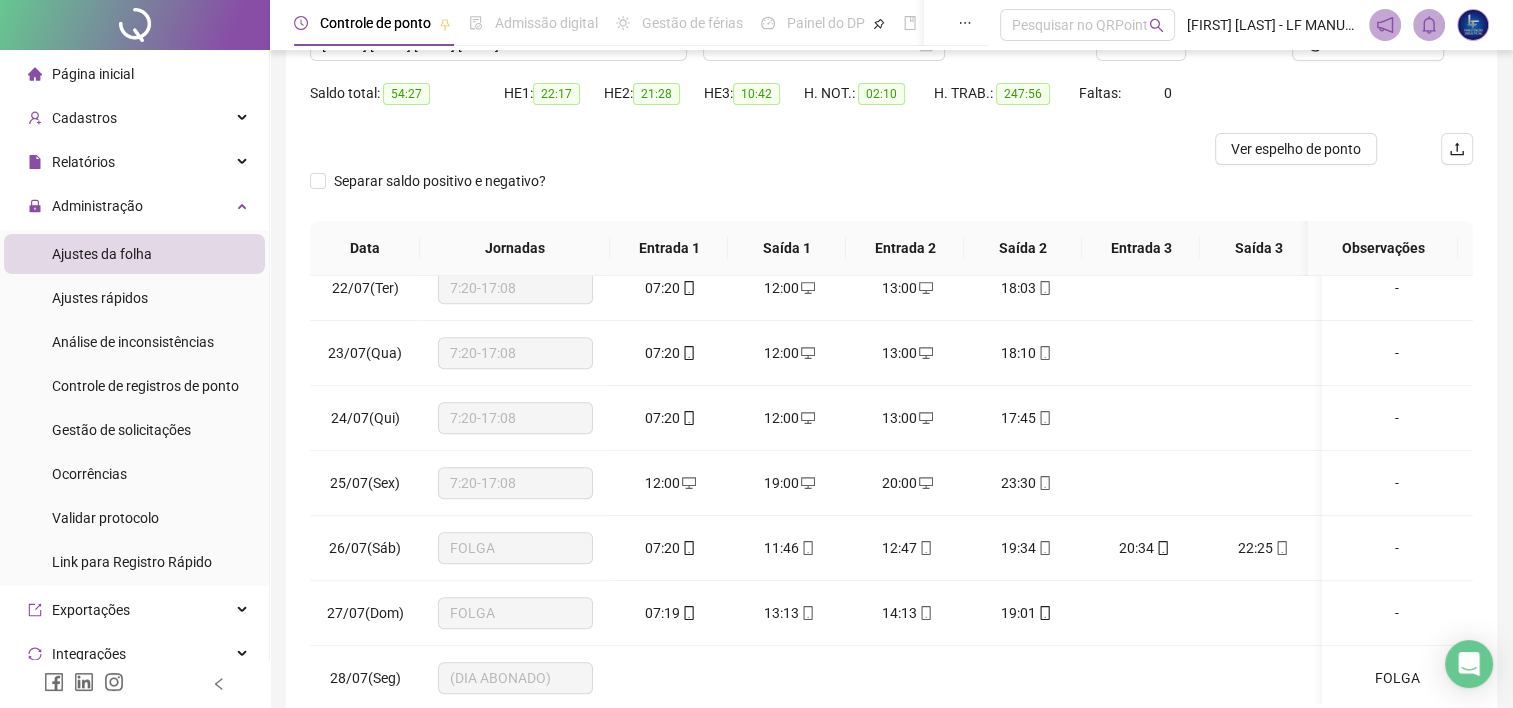 click on "**********" at bounding box center [891, 314] 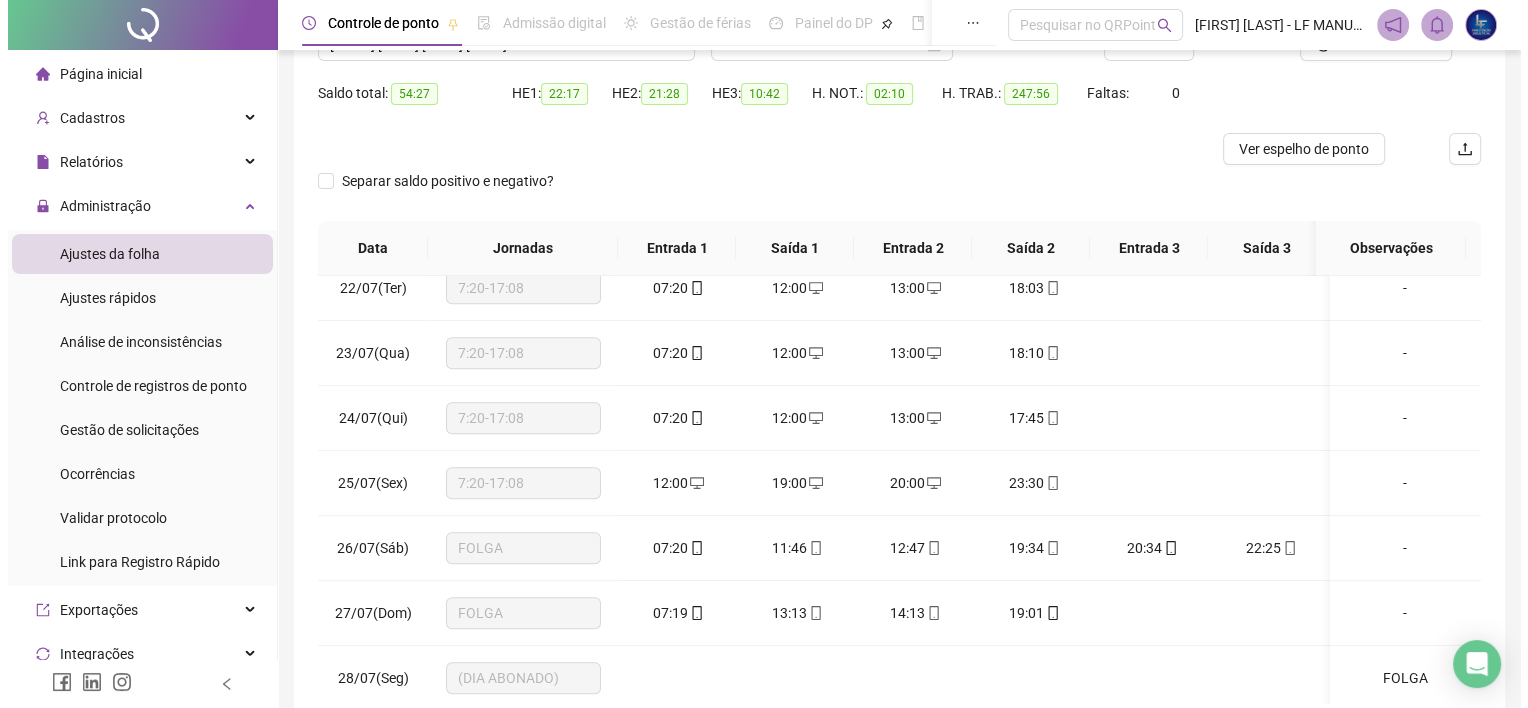 scroll, scrollTop: 0, scrollLeft: 0, axis: both 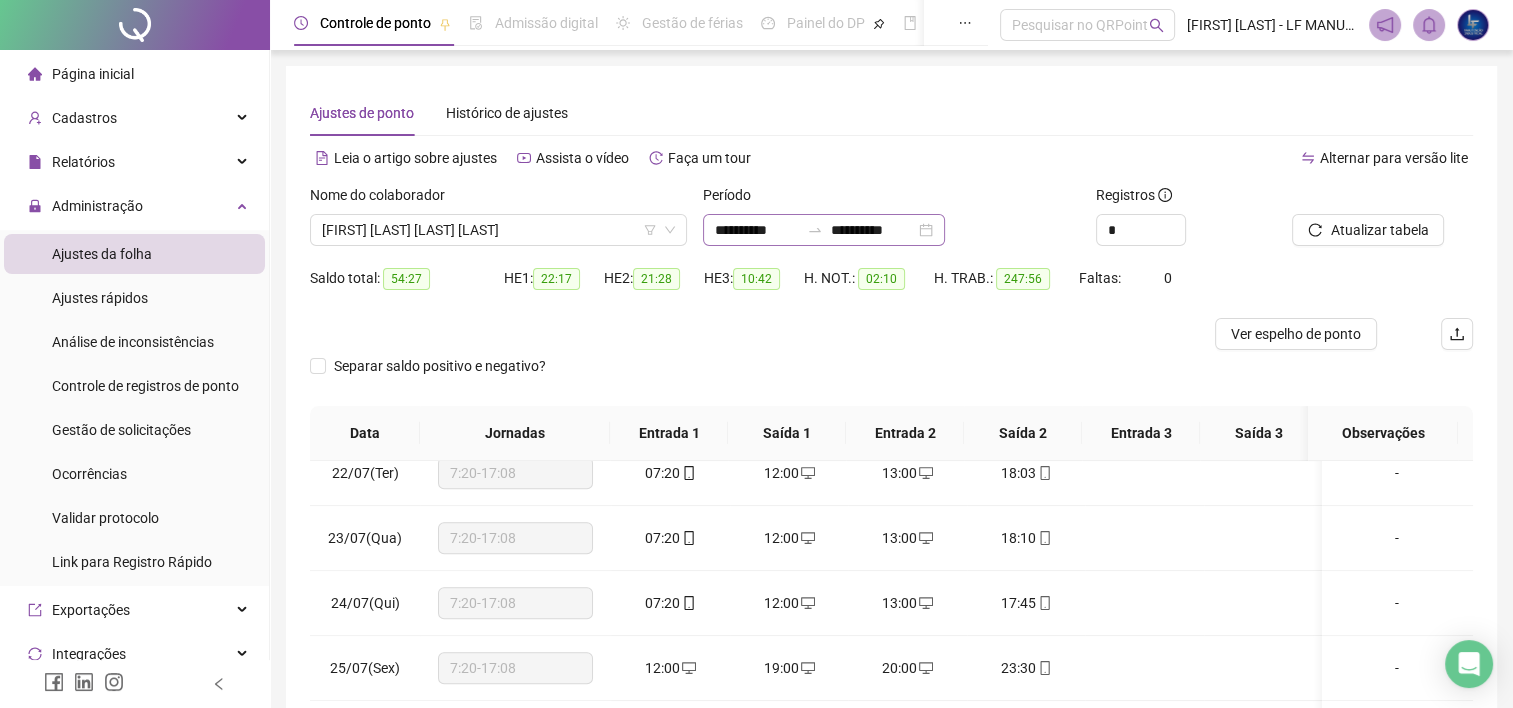 click on "**********" at bounding box center (824, 230) 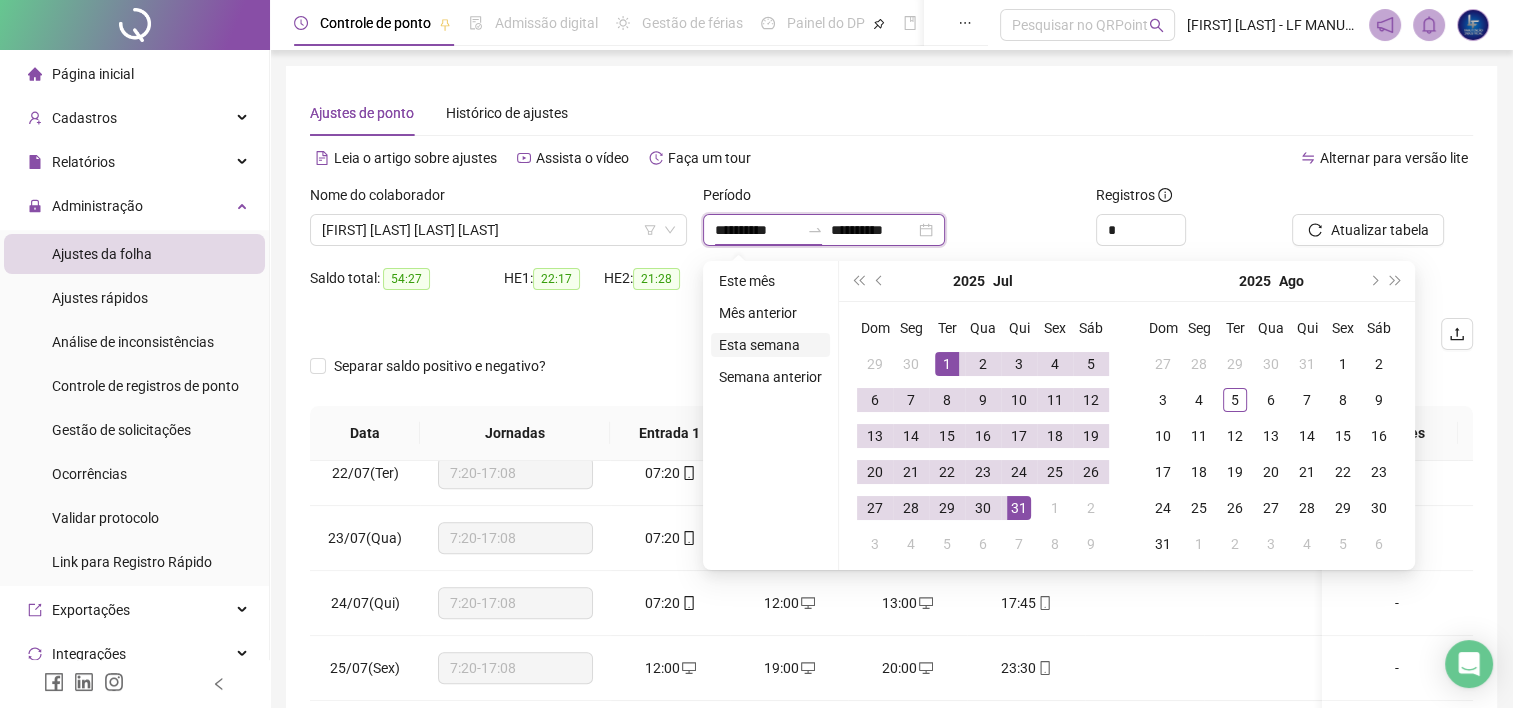 type on "**********" 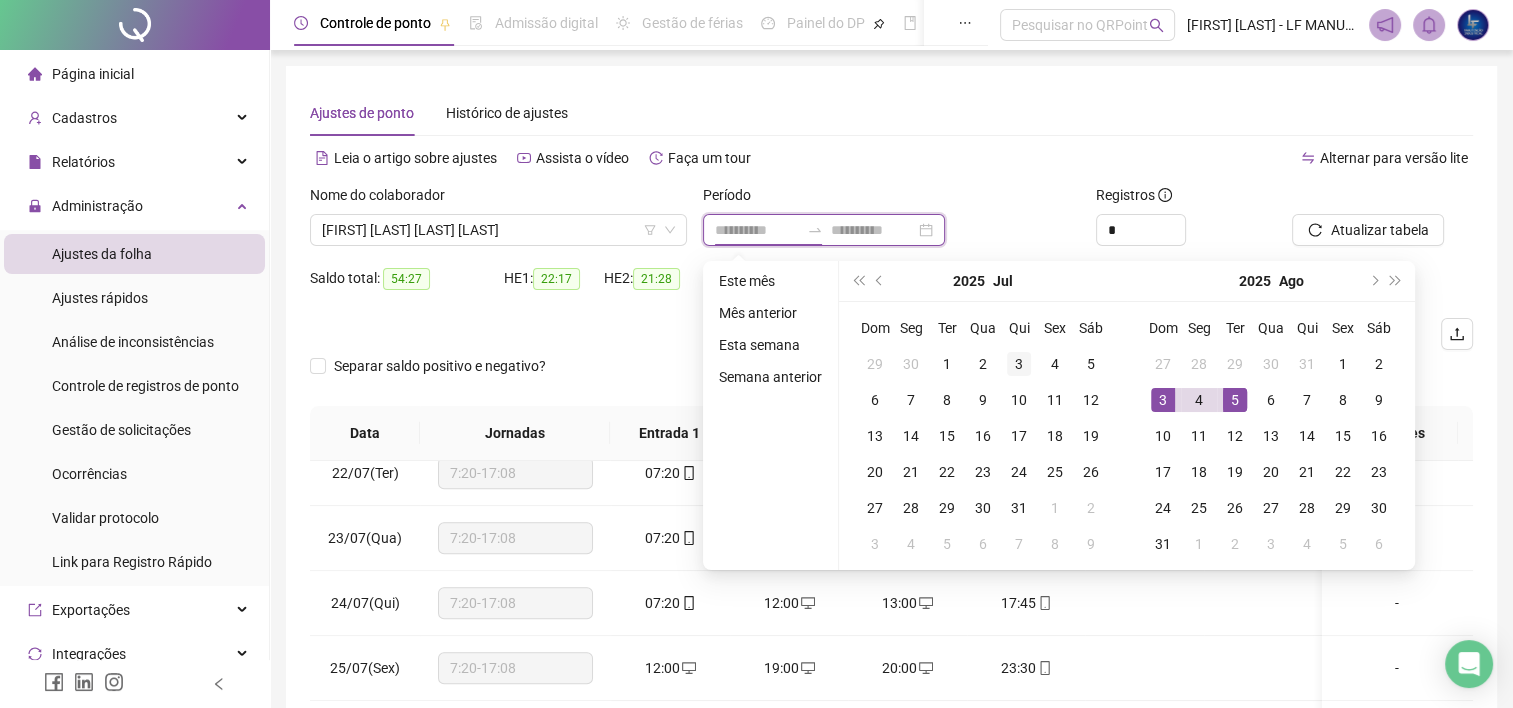 type on "**********" 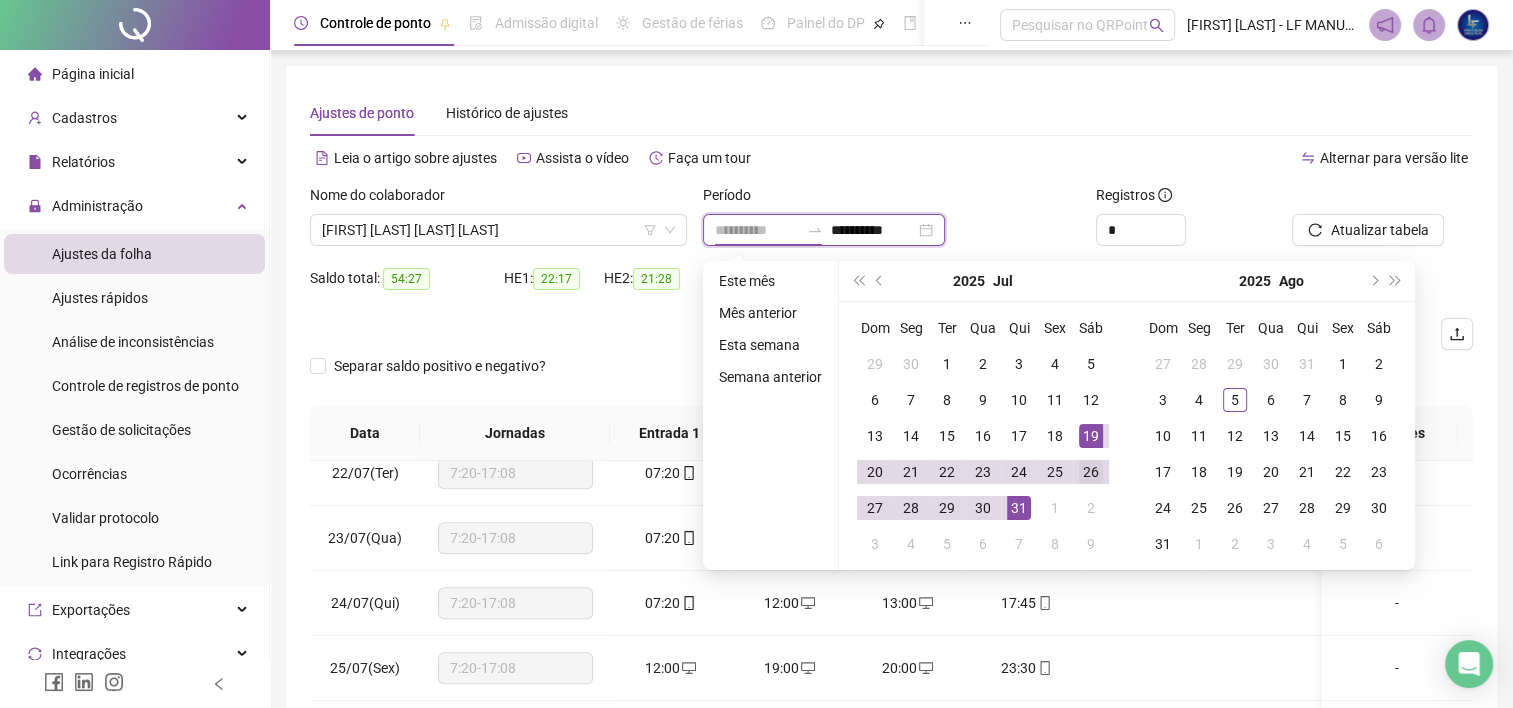 type on "**********" 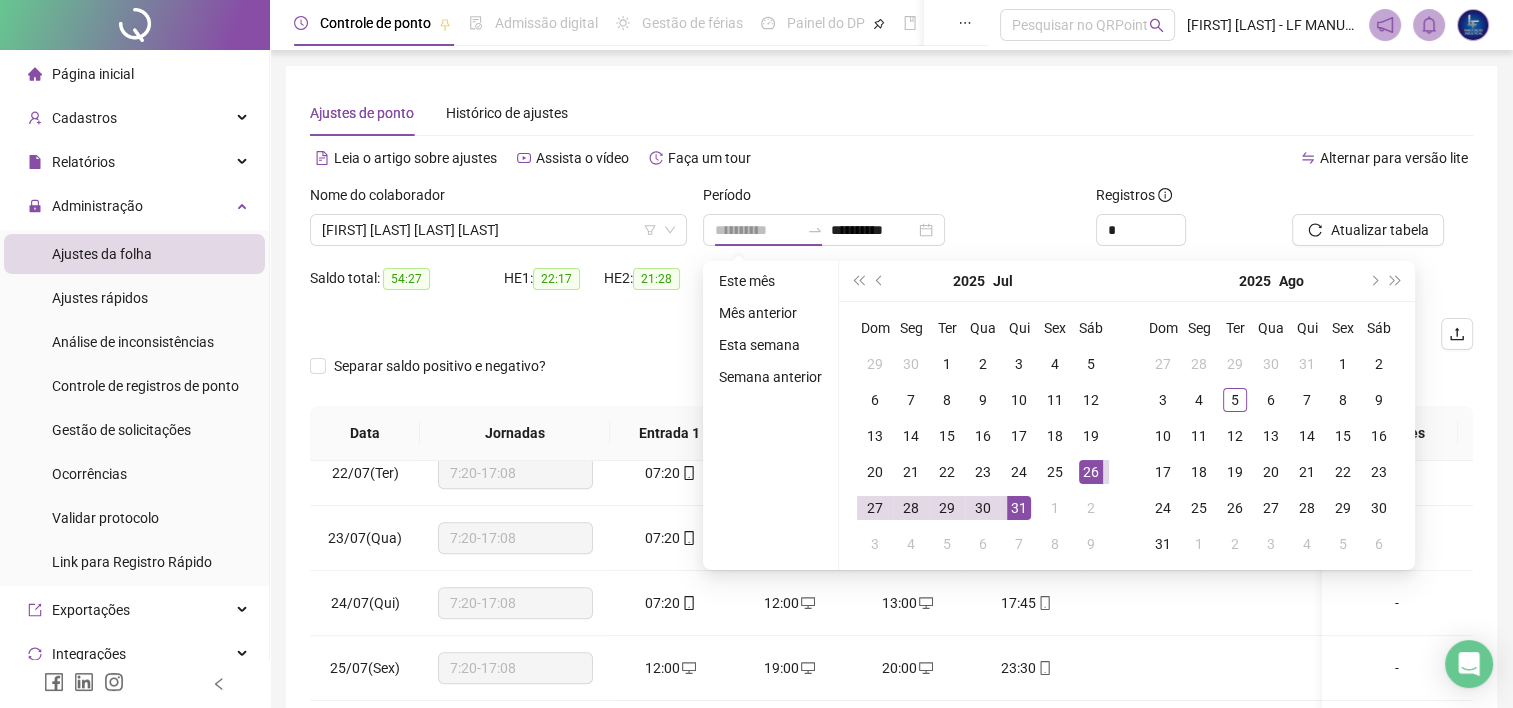click on "26" at bounding box center [1091, 472] 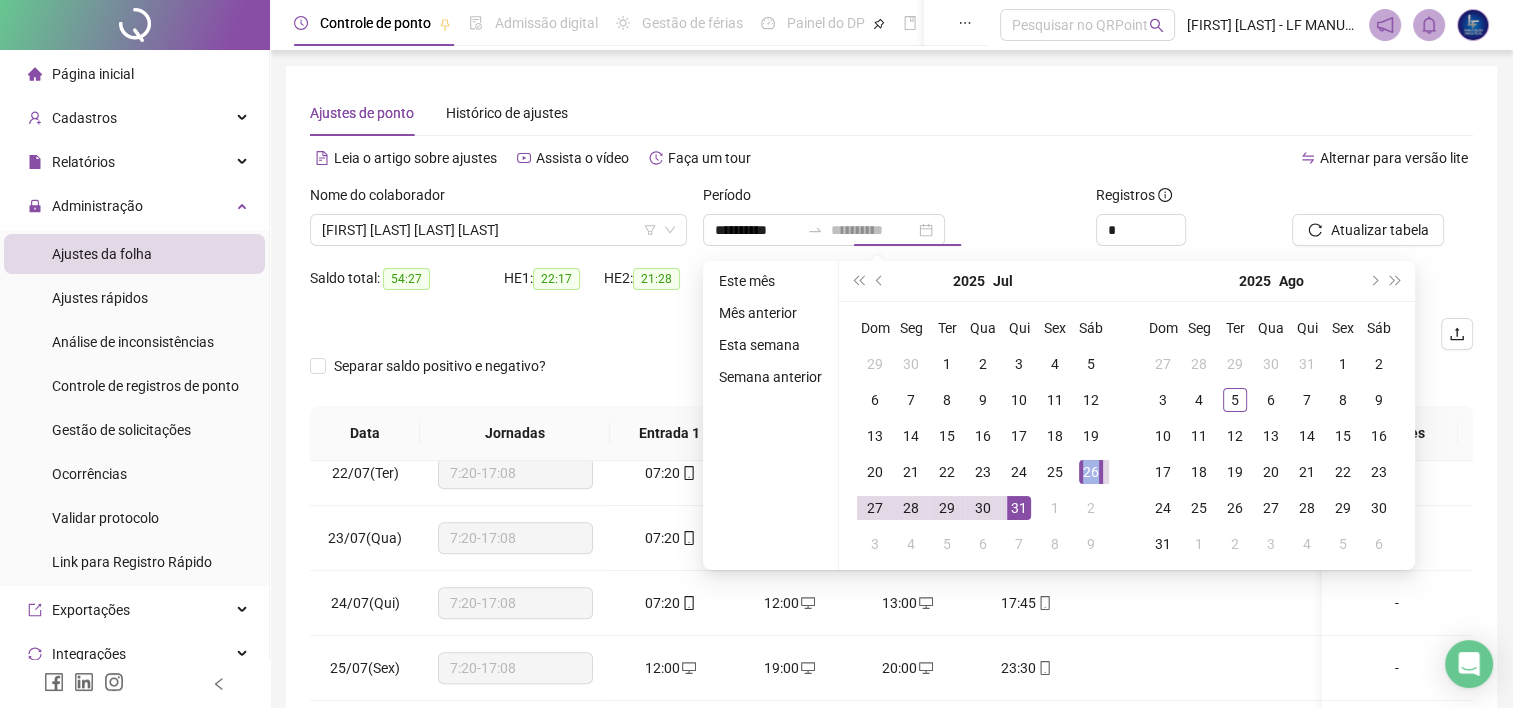 click on "26" at bounding box center [1091, 472] 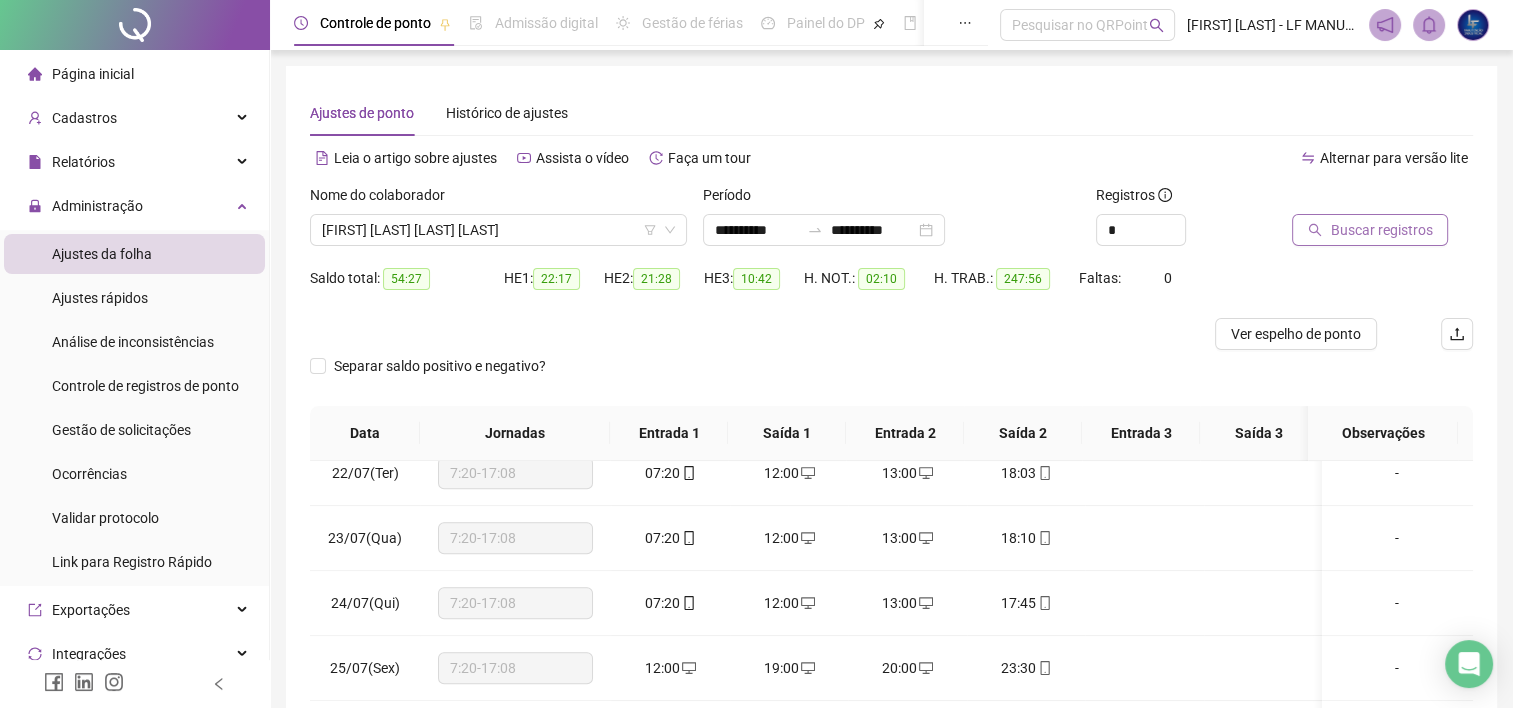 drag, startPoint x: 1089, startPoint y: 466, endPoint x: 1356, endPoint y: 232, distance: 355.02817 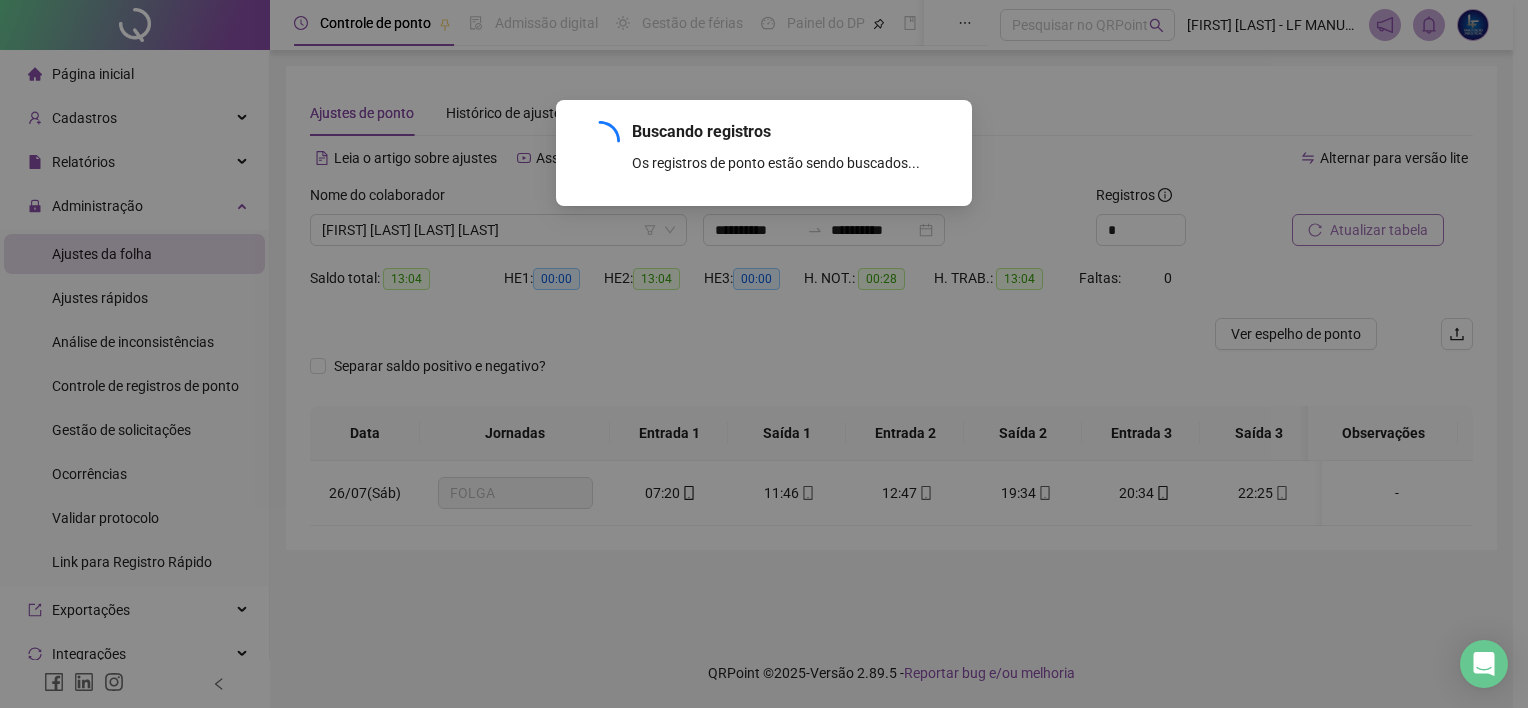 scroll, scrollTop: 0, scrollLeft: 0, axis: both 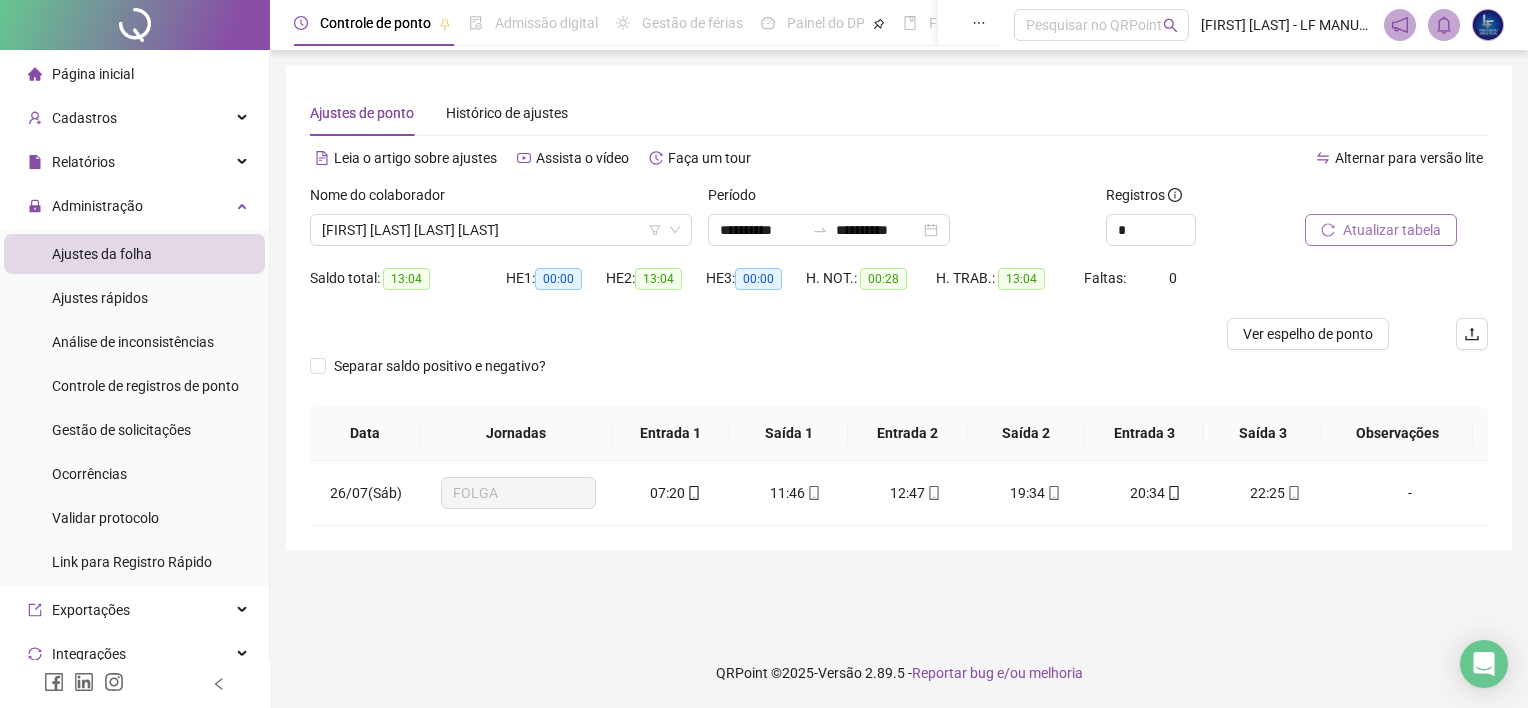 type 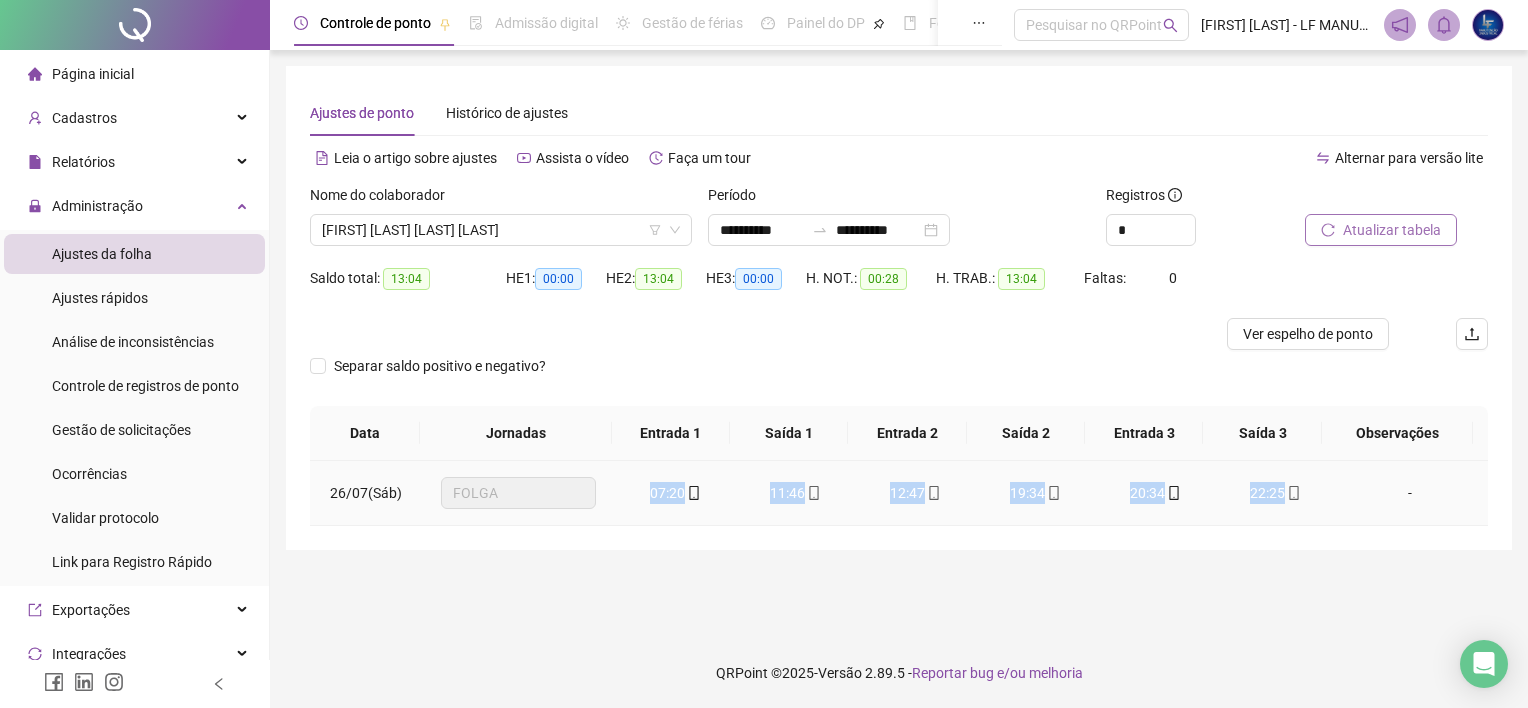 drag, startPoint x: 644, startPoint y: 500, endPoint x: 1286, endPoint y: 505, distance: 642.0195 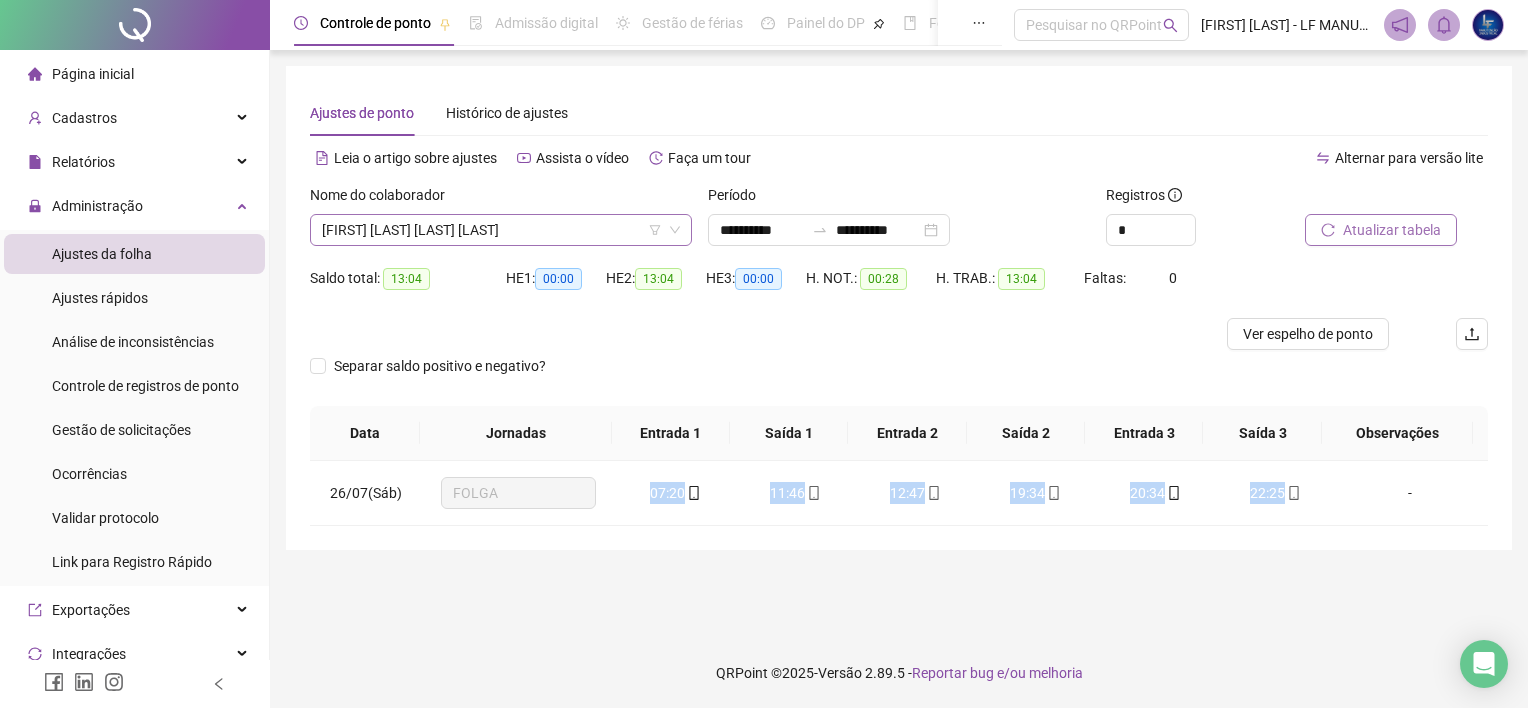 click on "[FIRST] [LAST] [LAST] [LAST]" at bounding box center [501, 230] 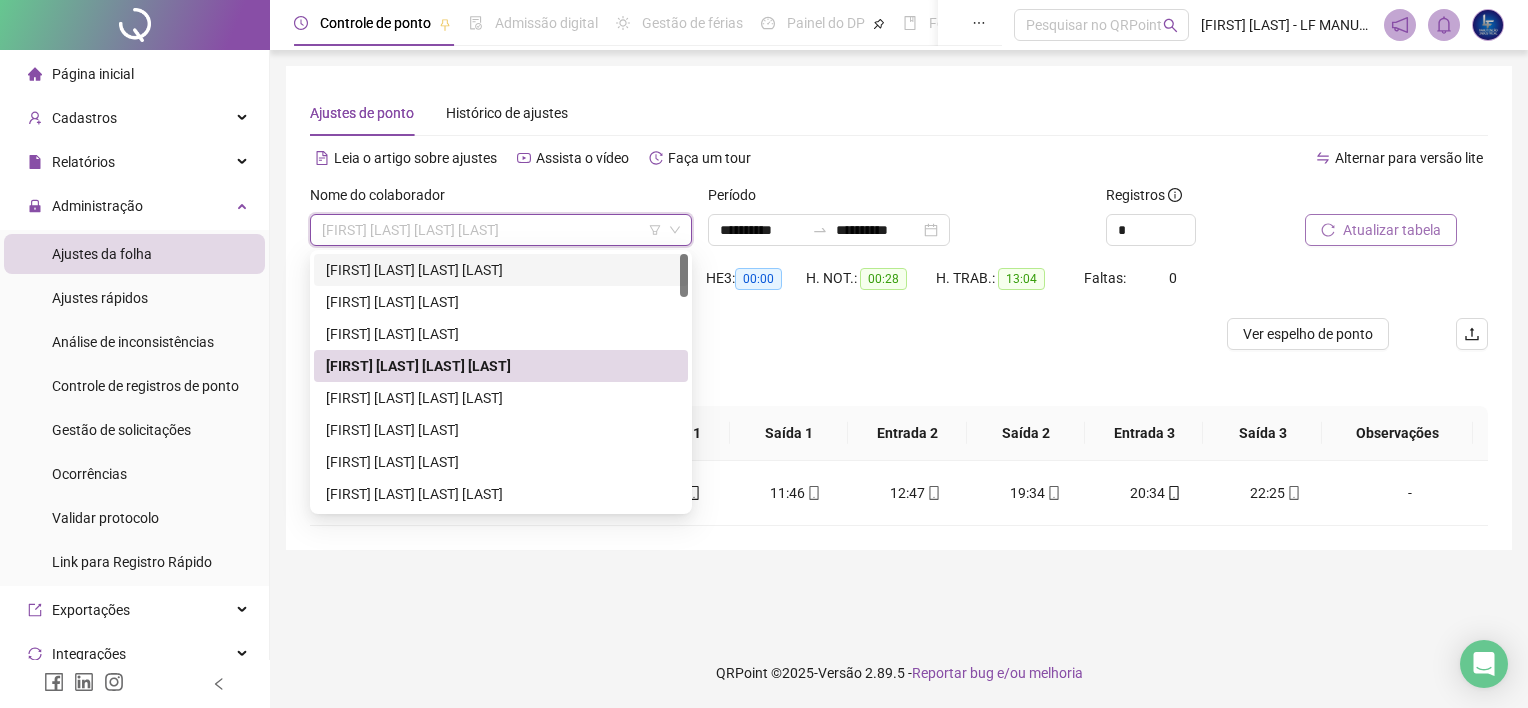 drag, startPoint x: 678, startPoint y: 266, endPoint x: 690, endPoint y: 295, distance: 31.38471 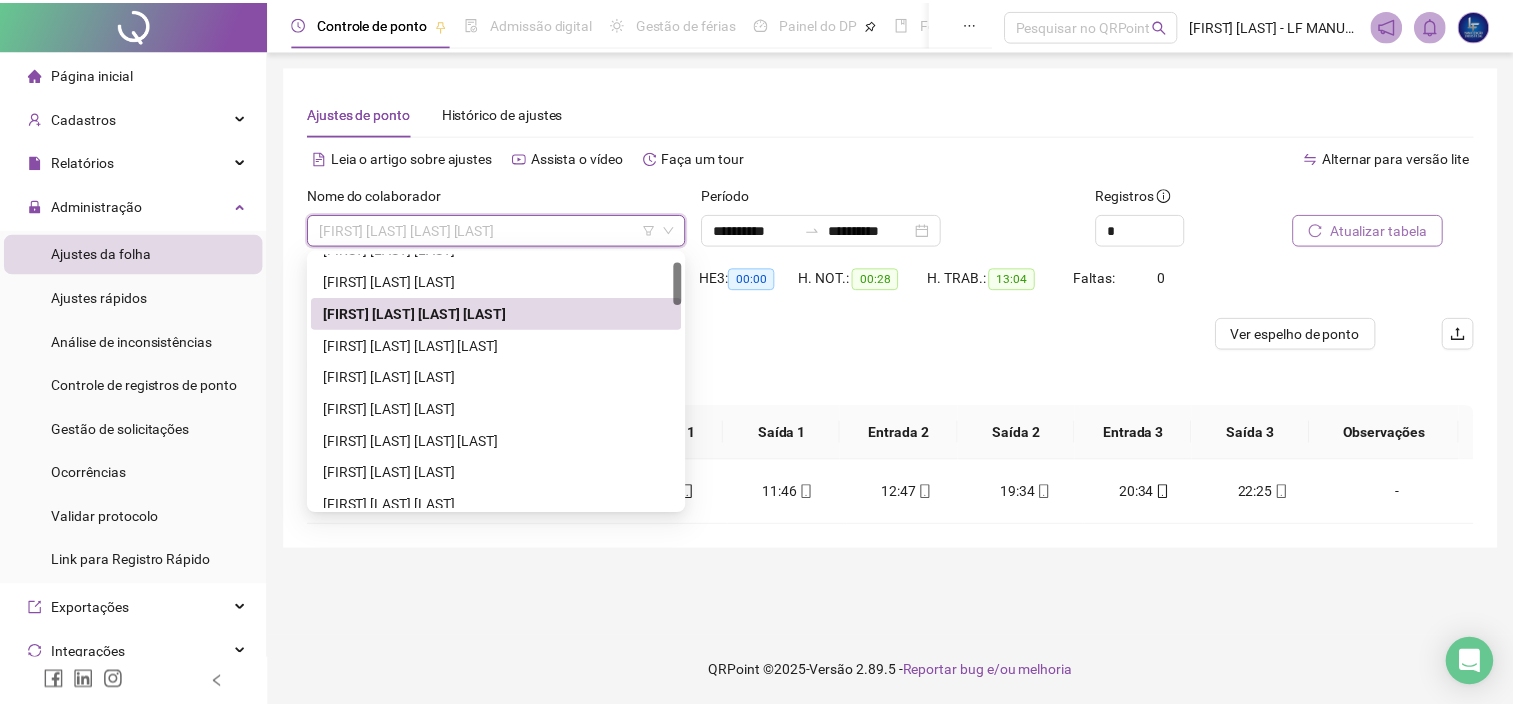 scroll, scrollTop: 59, scrollLeft: 0, axis: vertical 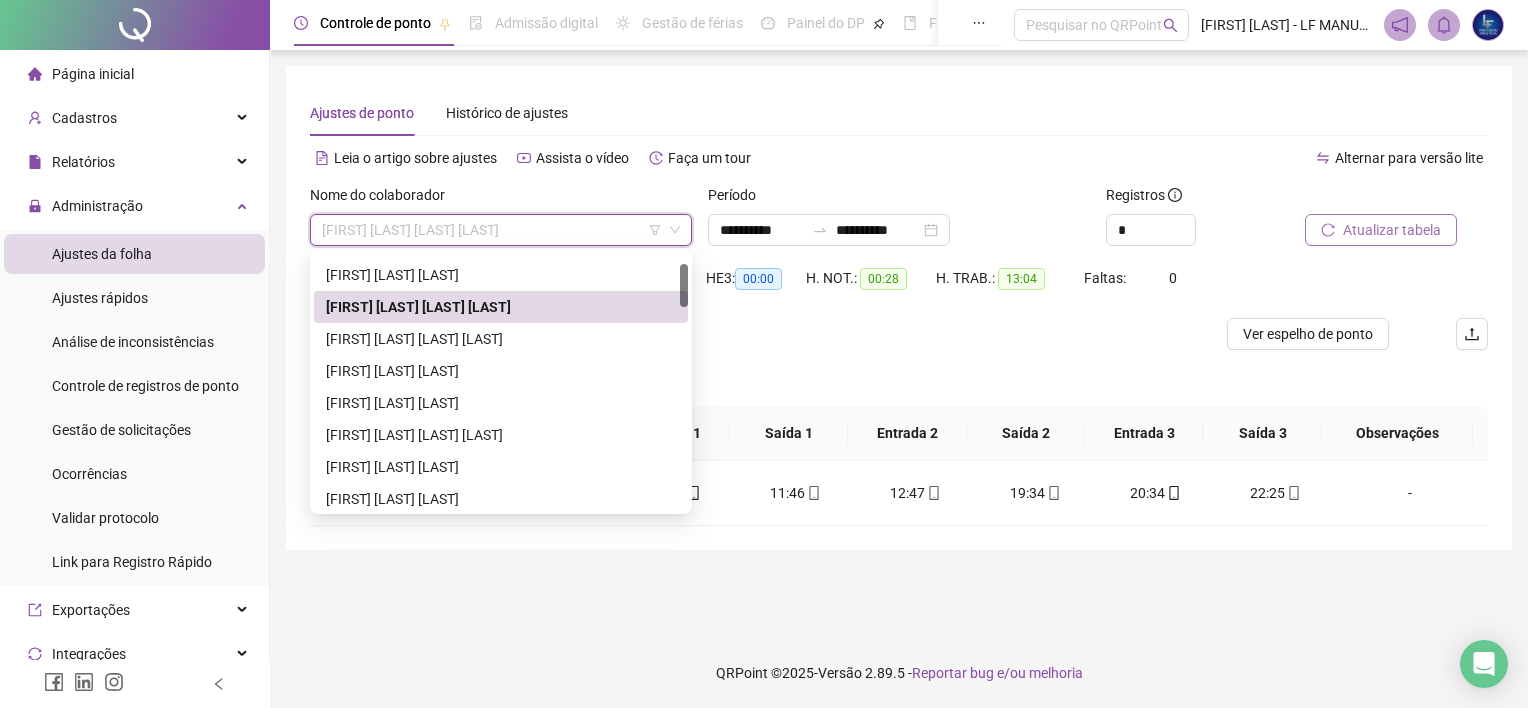 click at bounding box center [684, 285] 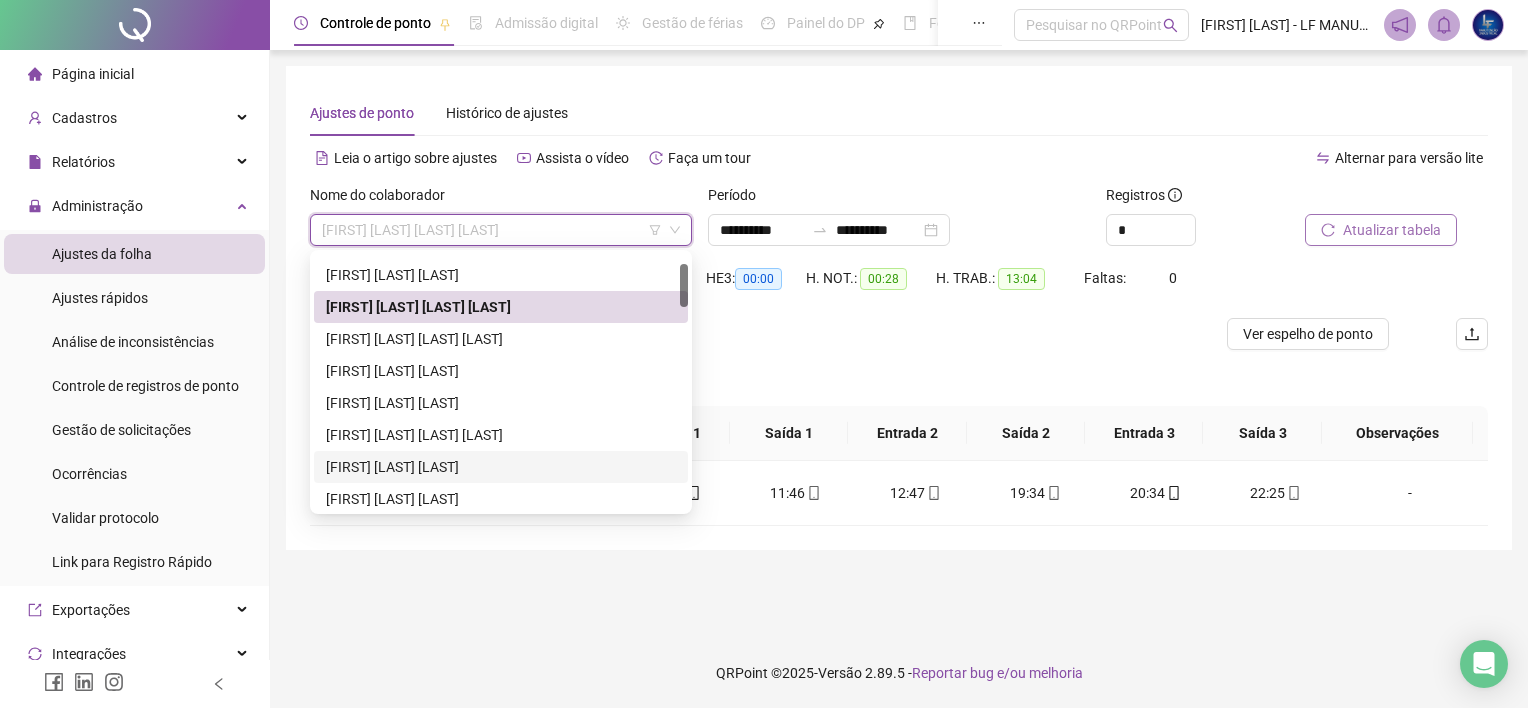 click on "[FIRST] [LAST] [LAST]" at bounding box center (501, 467) 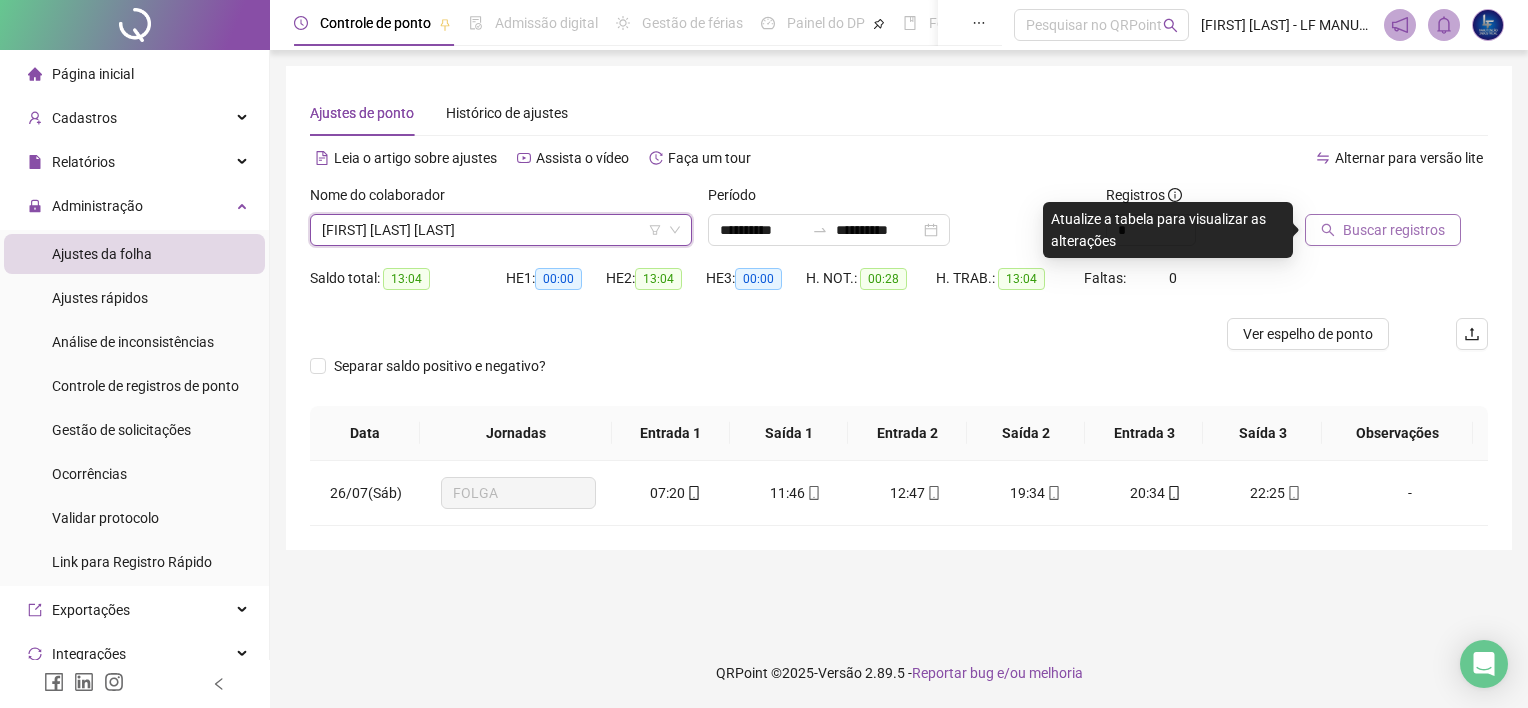 click on "Buscar registros" at bounding box center [1383, 230] 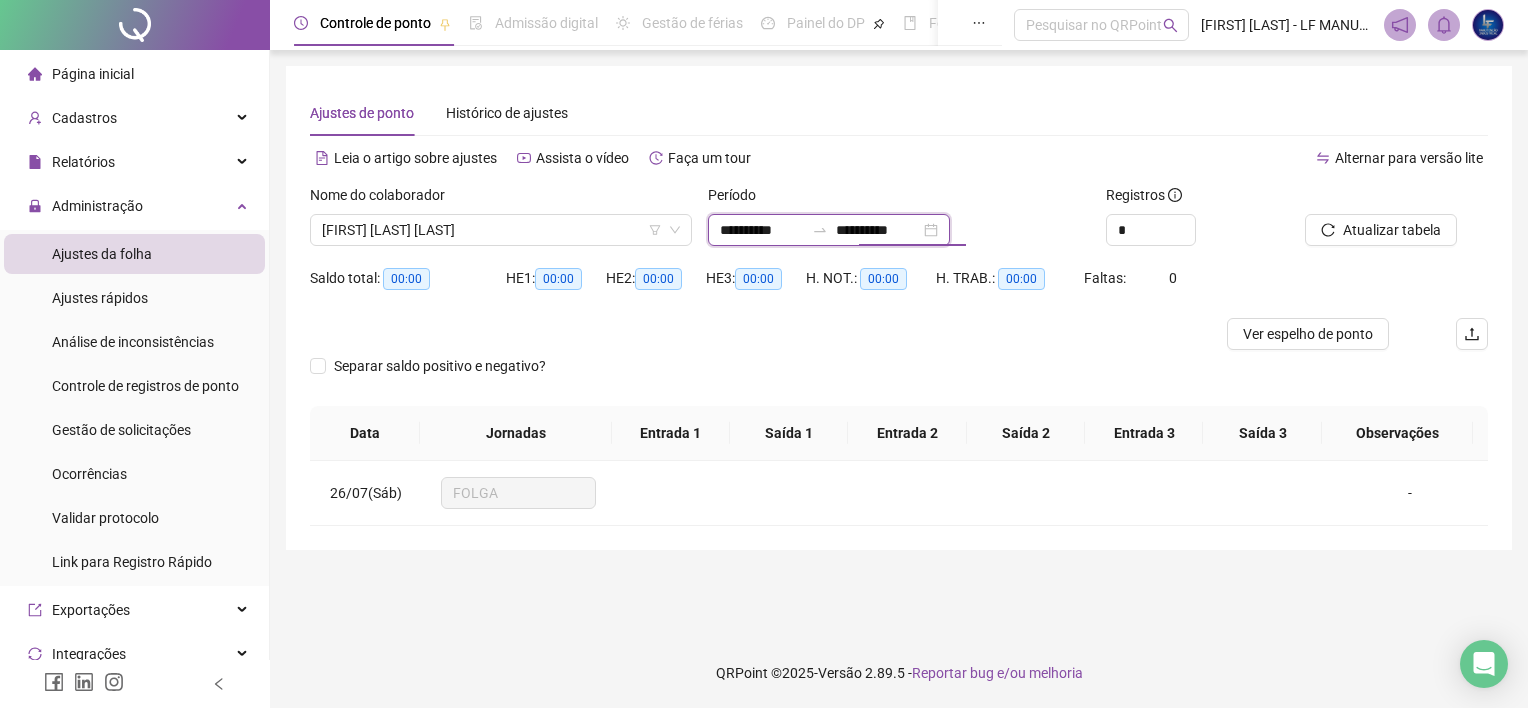 click on "**********" at bounding box center [878, 230] 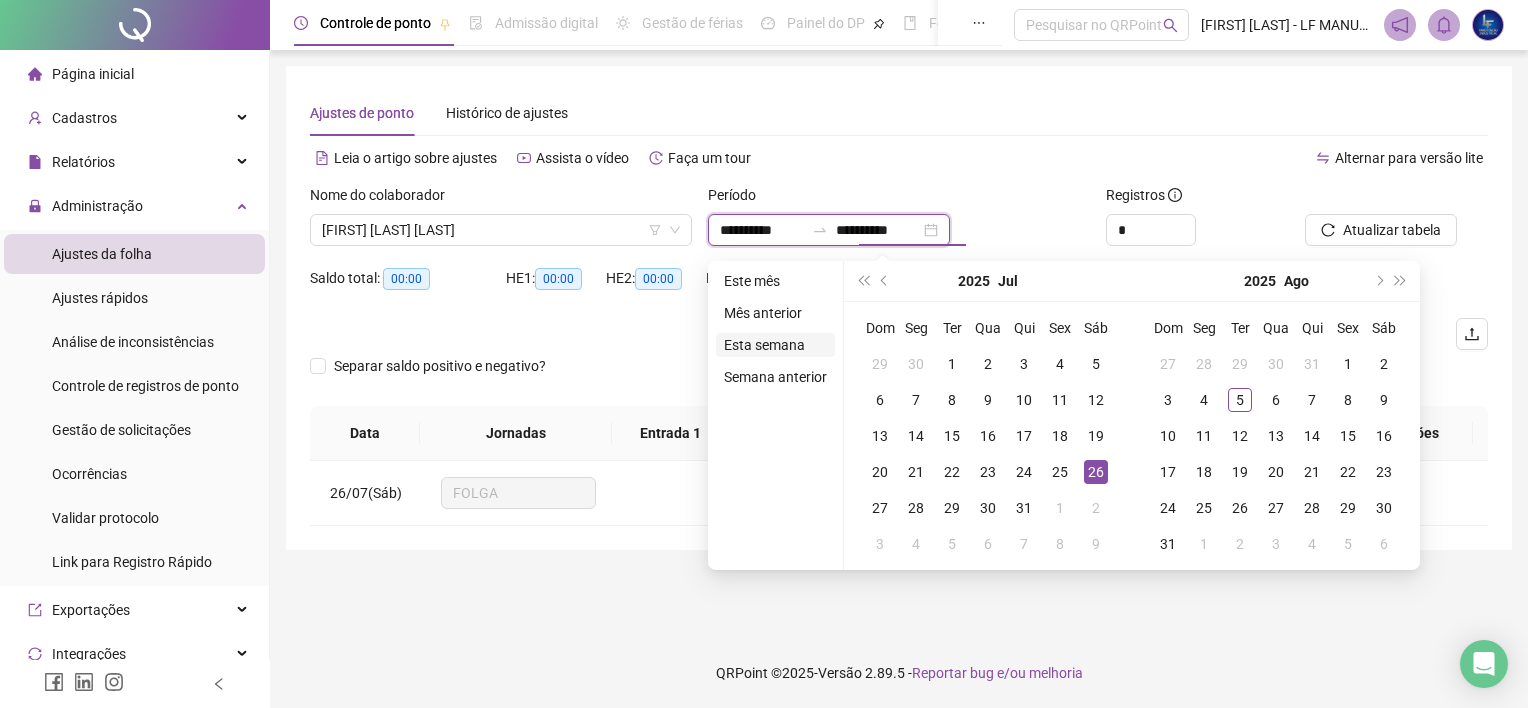 type on "**********" 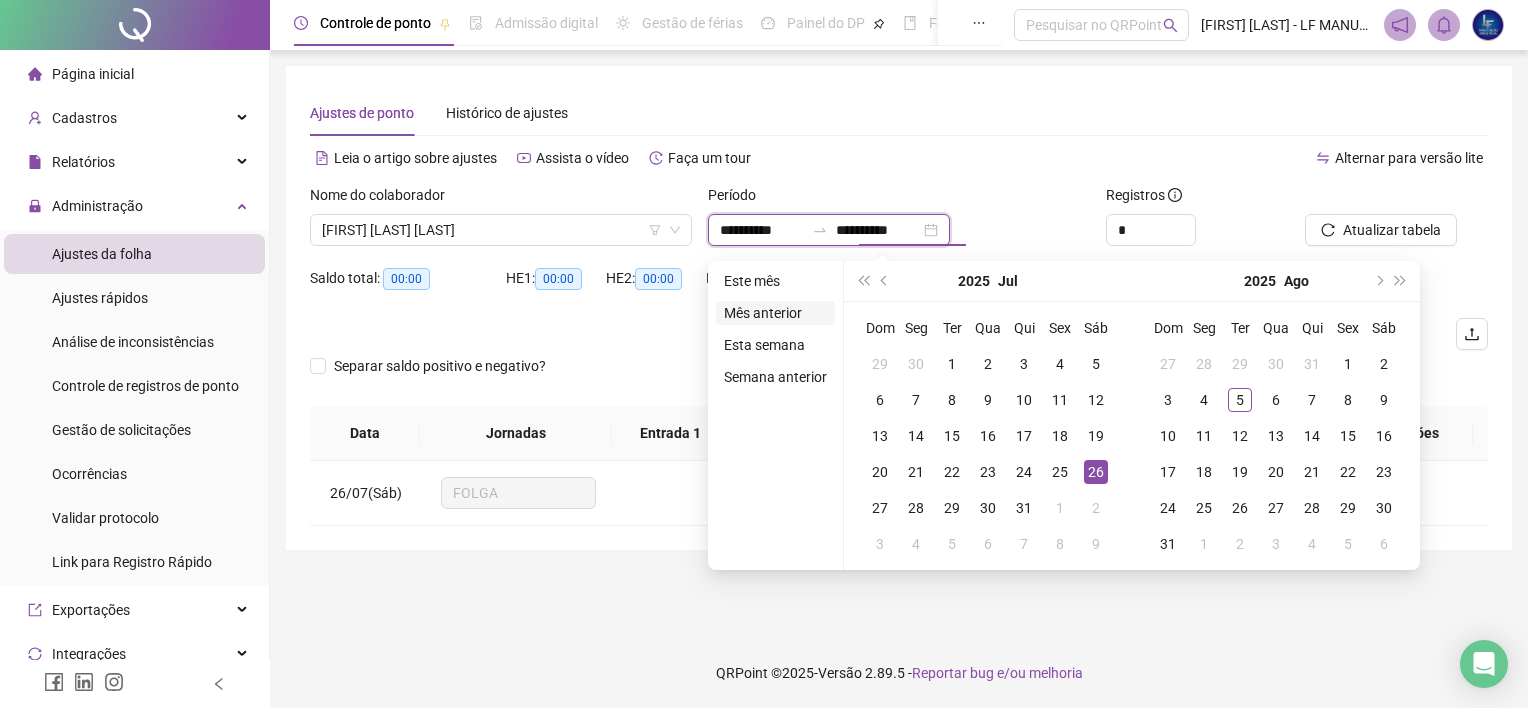 type on "**********" 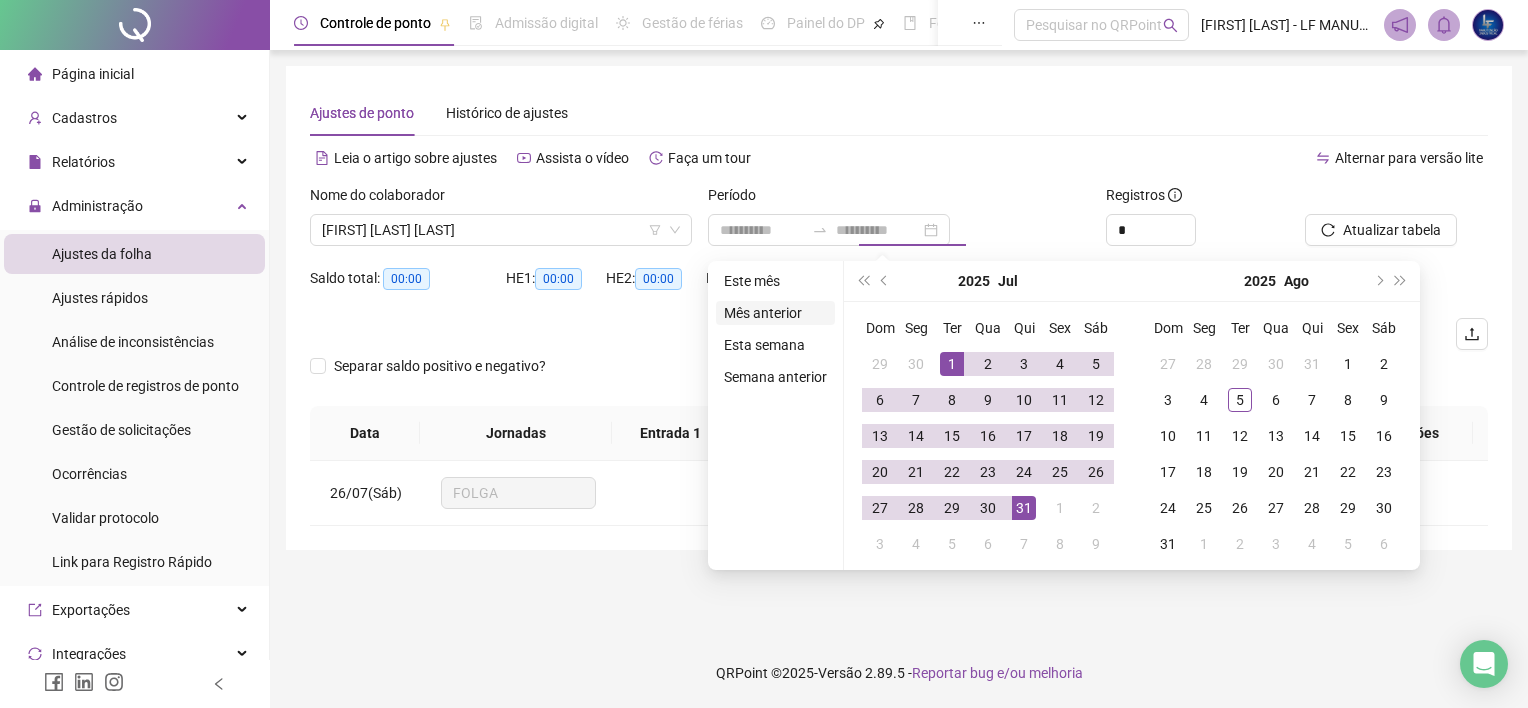 click on "Mês anterior" at bounding box center [775, 313] 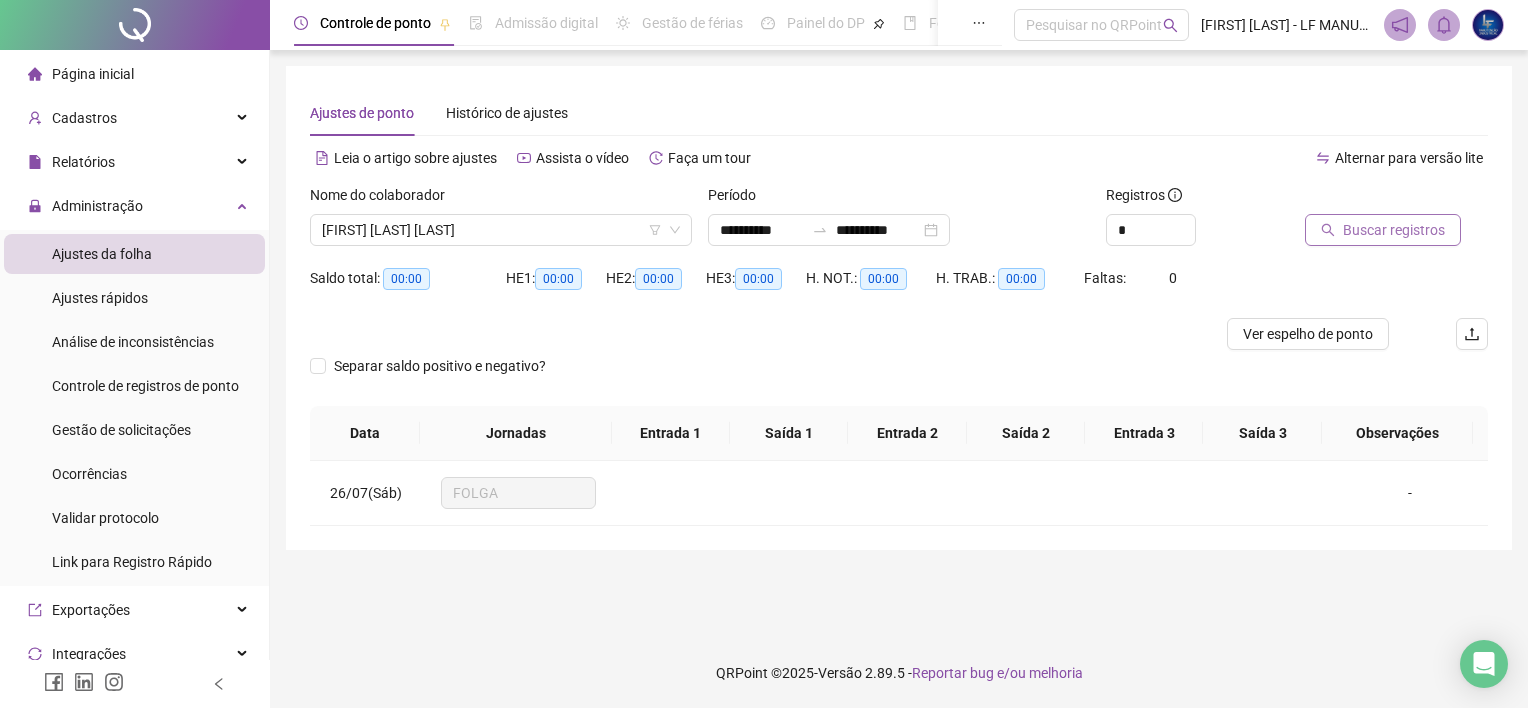 click on "Buscar registros" at bounding box center (1383, 230) 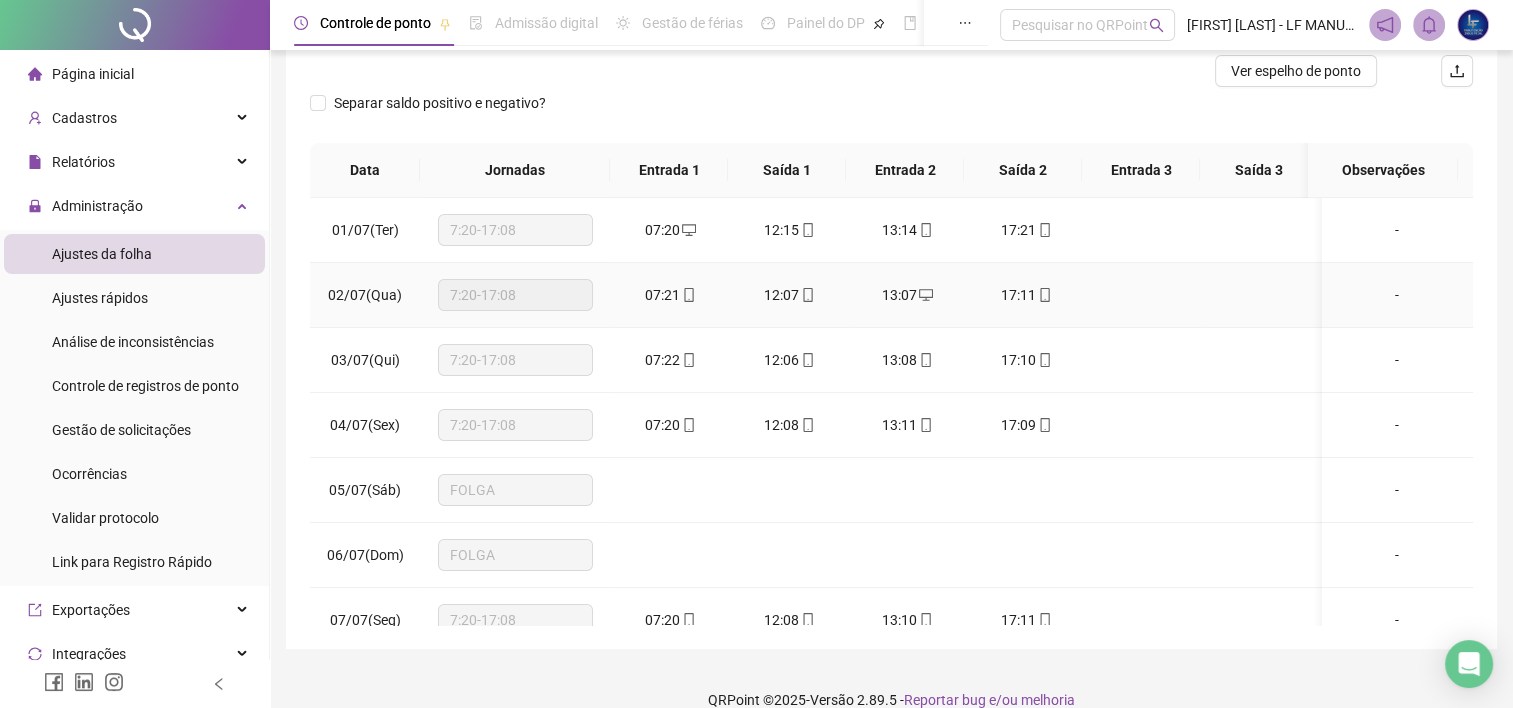 scroll, scrollTop: 289, scrollLeft: 0, axis: vertical 